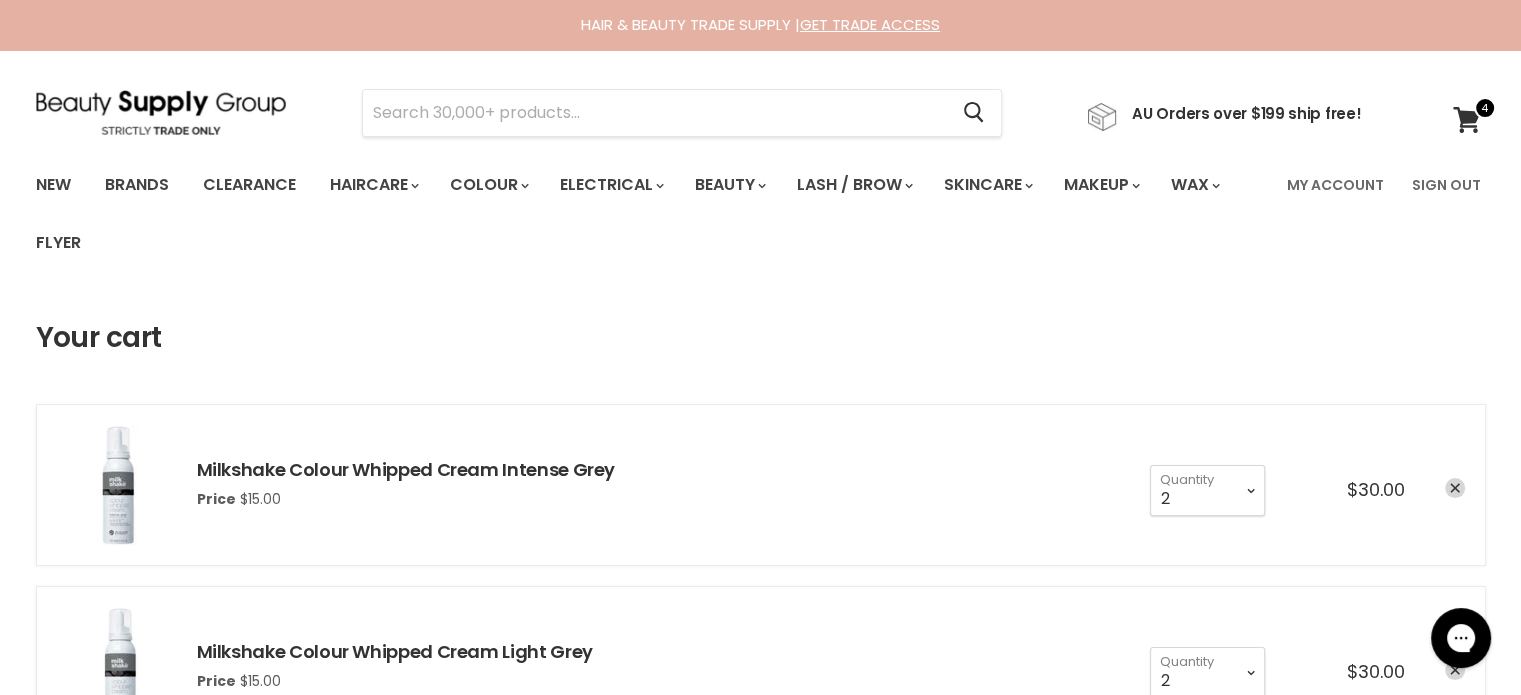 scroll, scrollTop: 0, scrollLeft: 0, axis: both 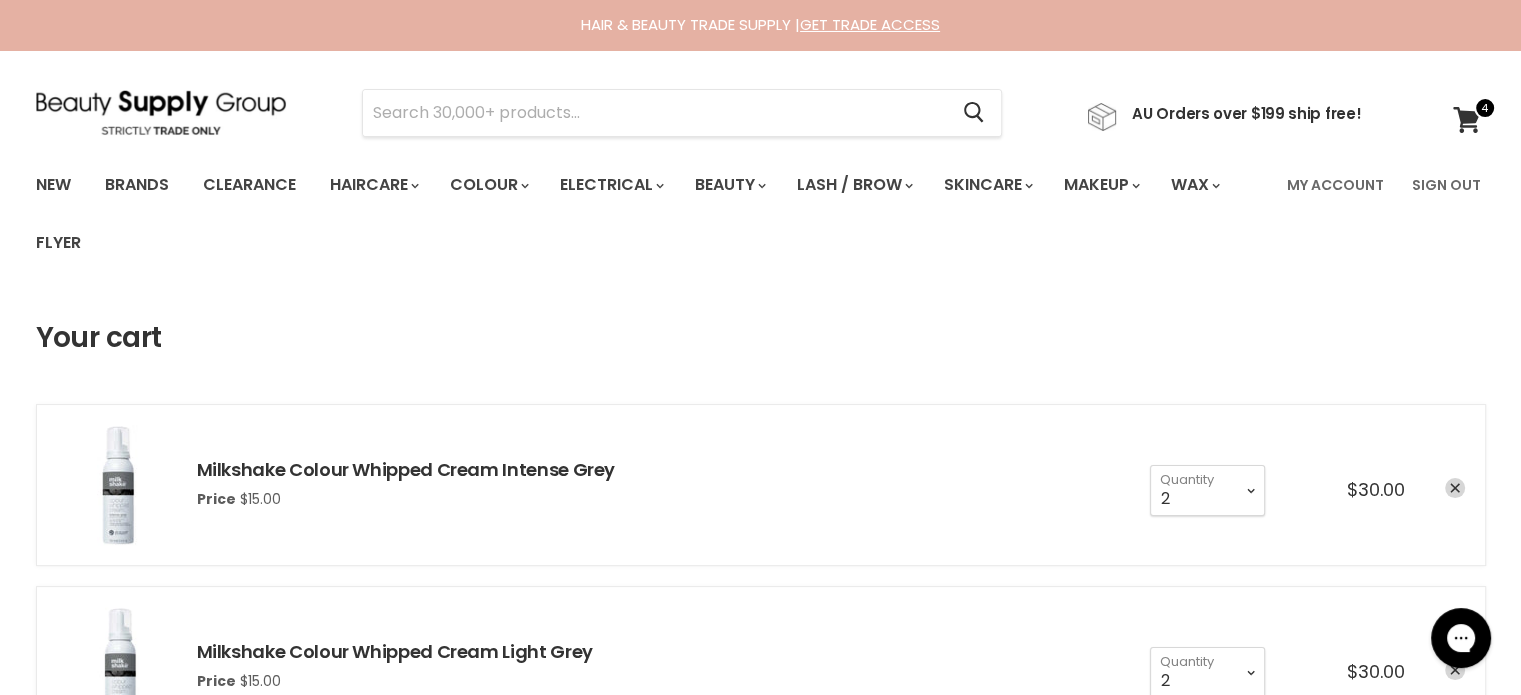 type on "MilkShake Colour Care Maintainer" 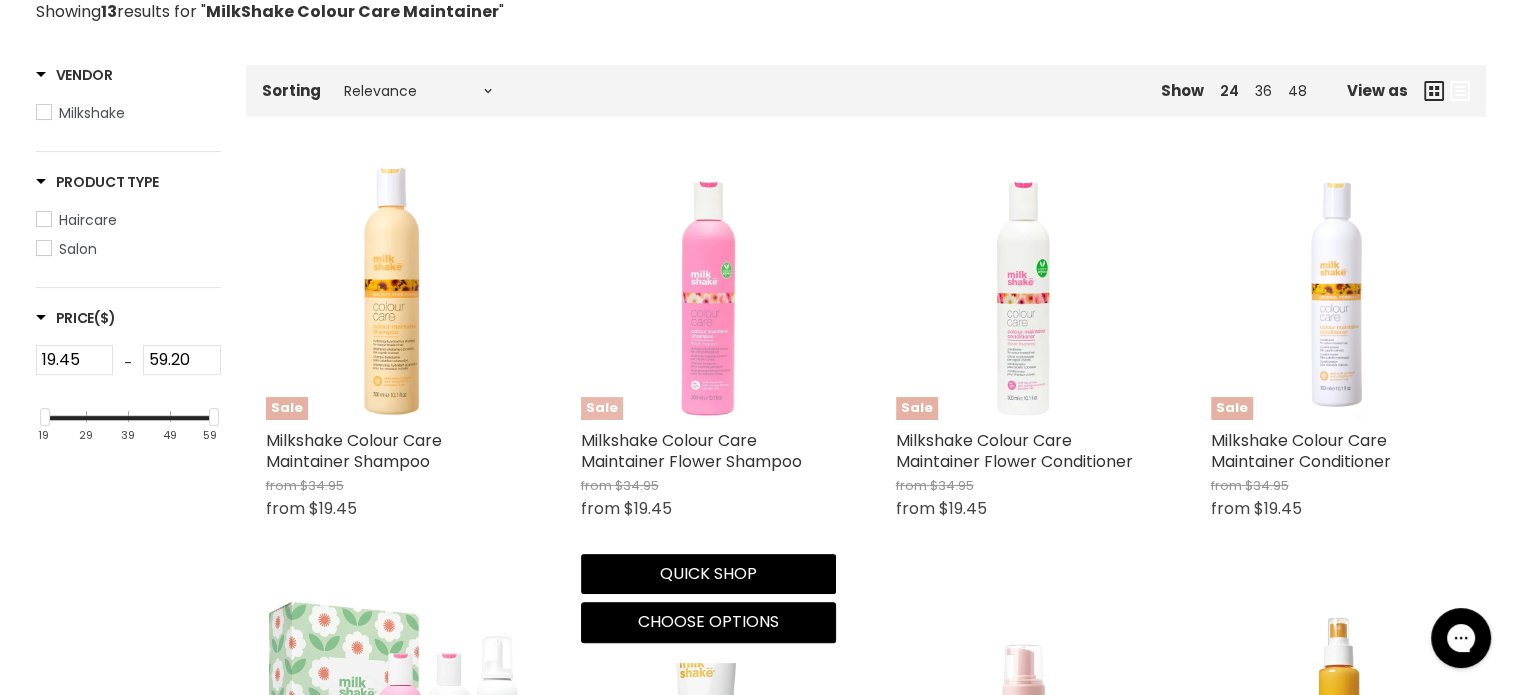 scroll, scrollTop: 0, scrollLeft: 0, axis: both 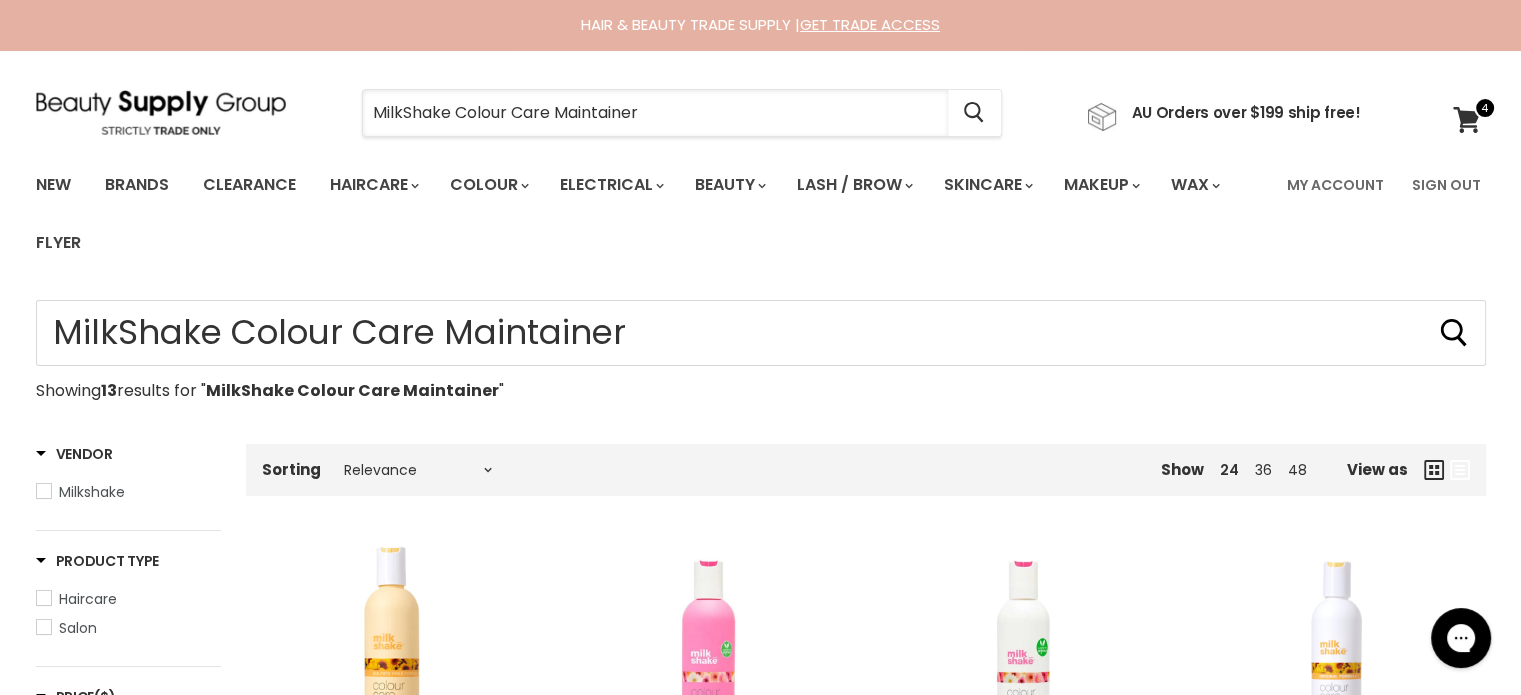 drag, startPoint x: 710, startPoint y: 127, endPoint x: 296, endPoint y: 137, distance: 414.12076 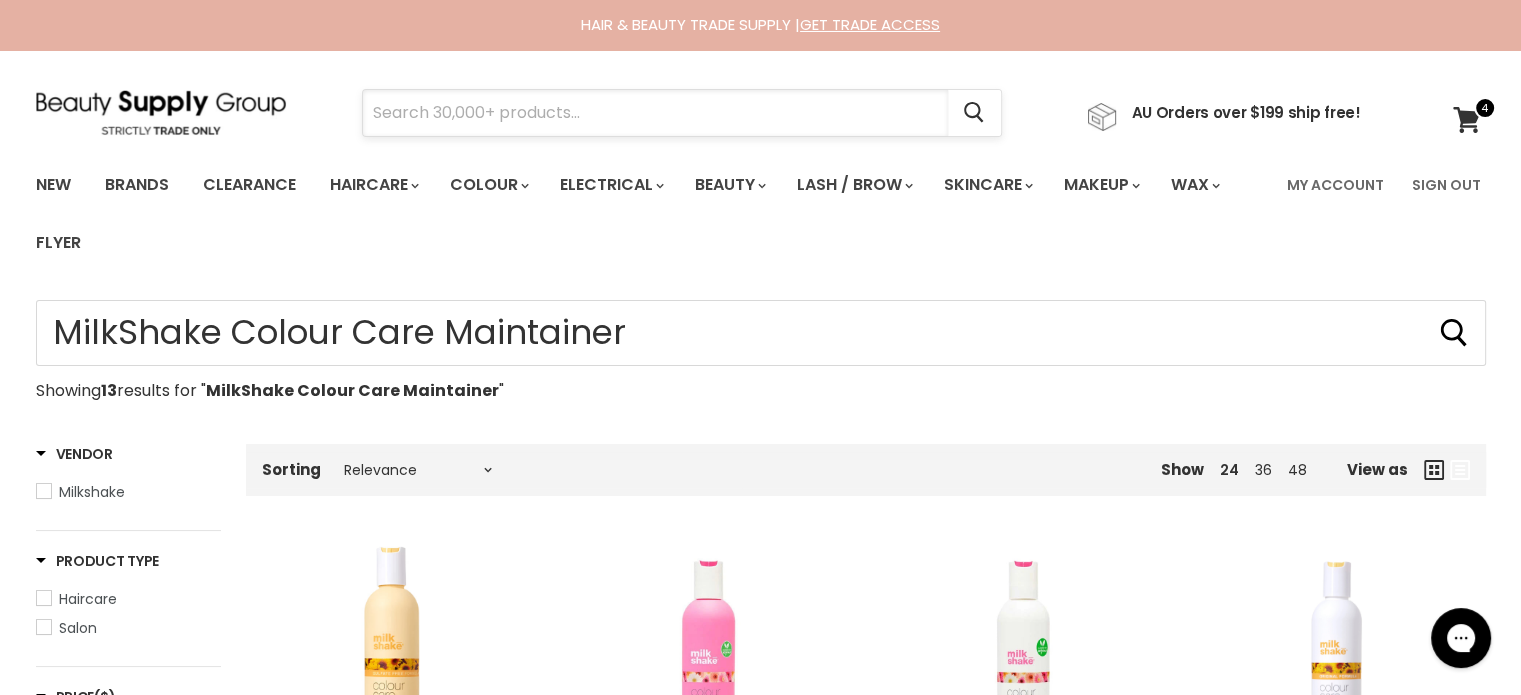 paste on "MilkShake Integrity Nourishing" 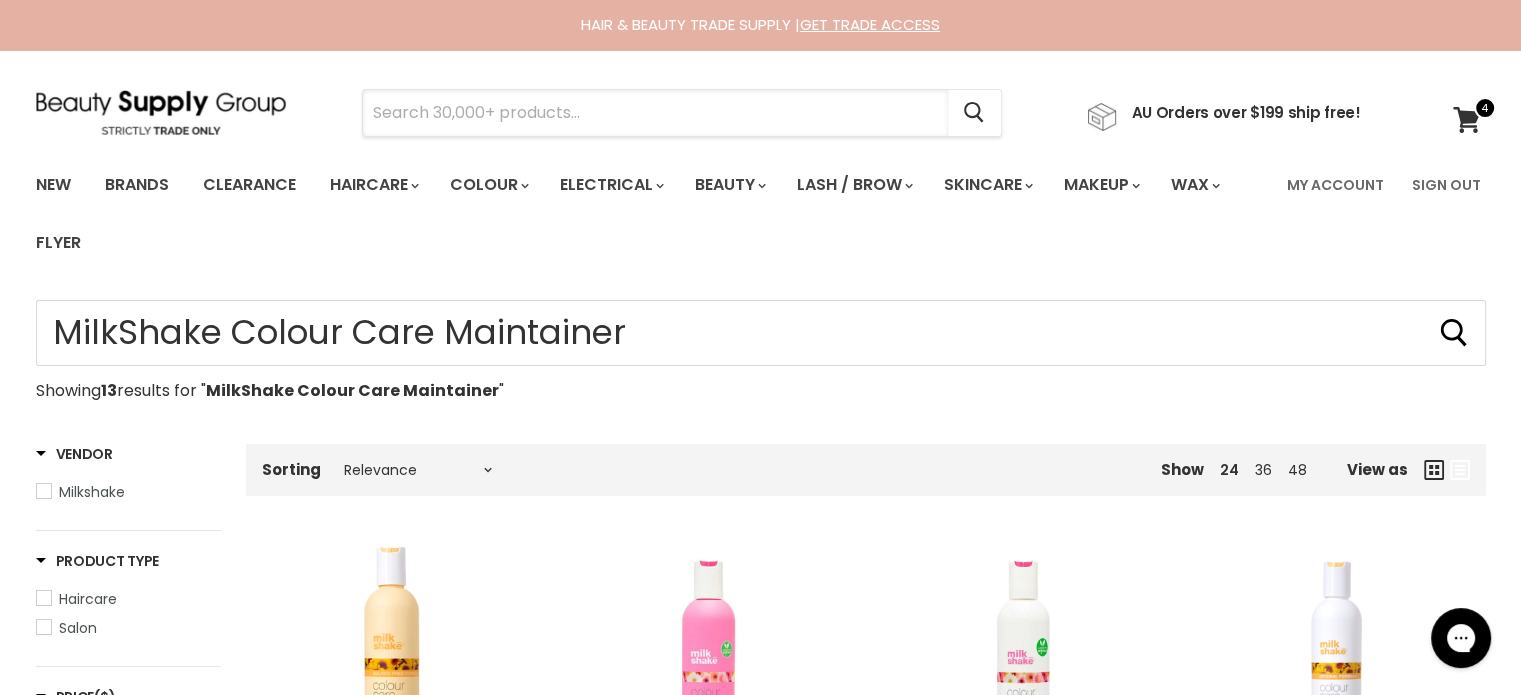 type on "MilkShake Integrity Nourishing" 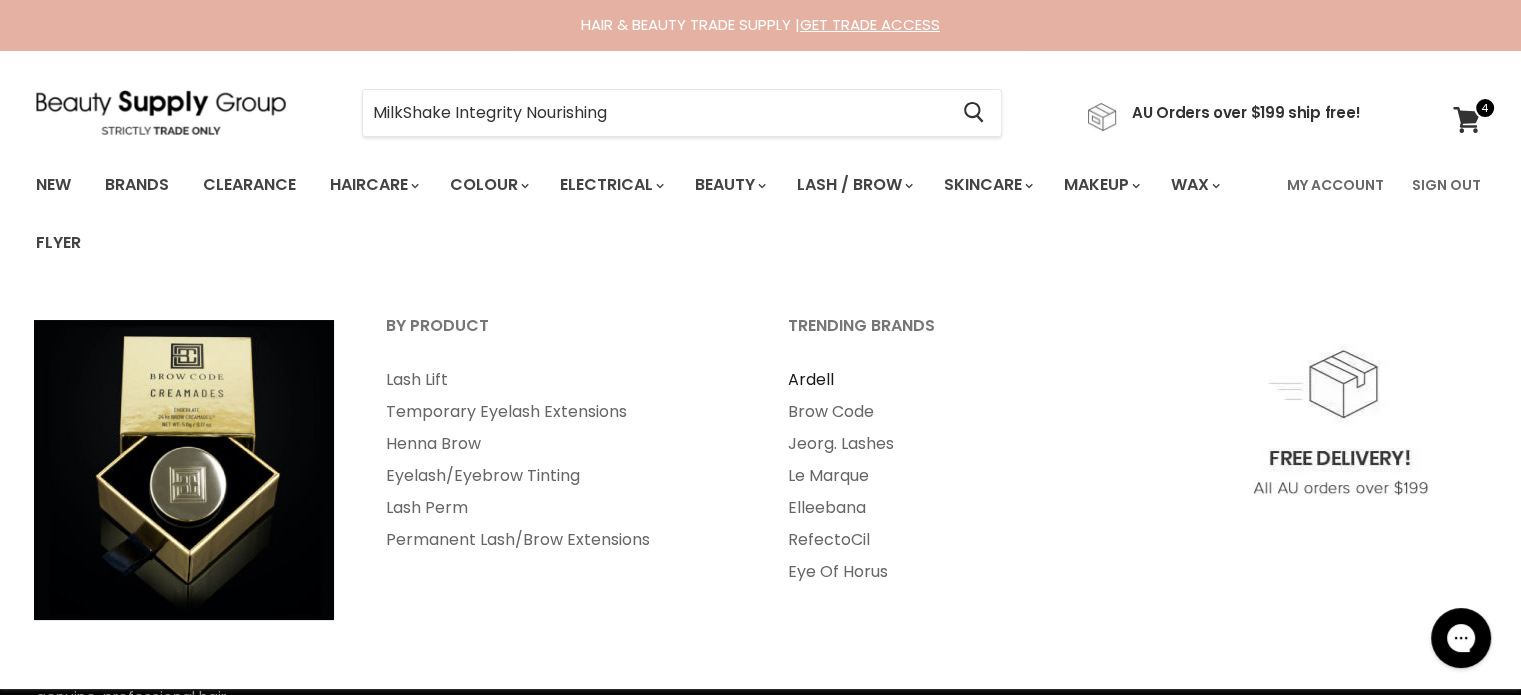 scroll, scrollTop: 0, scrollLeft: 0, axis: both 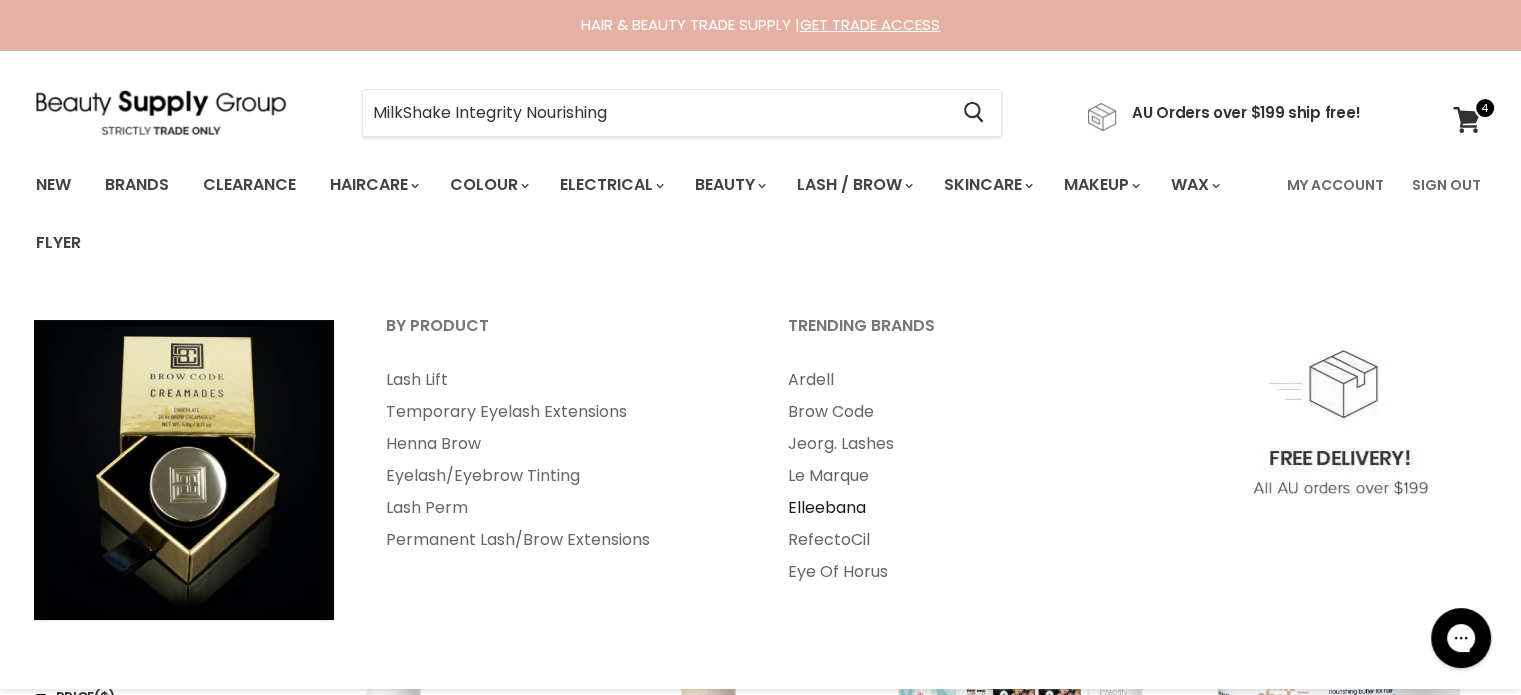 type on "MilkShake Integrity Nourishing" 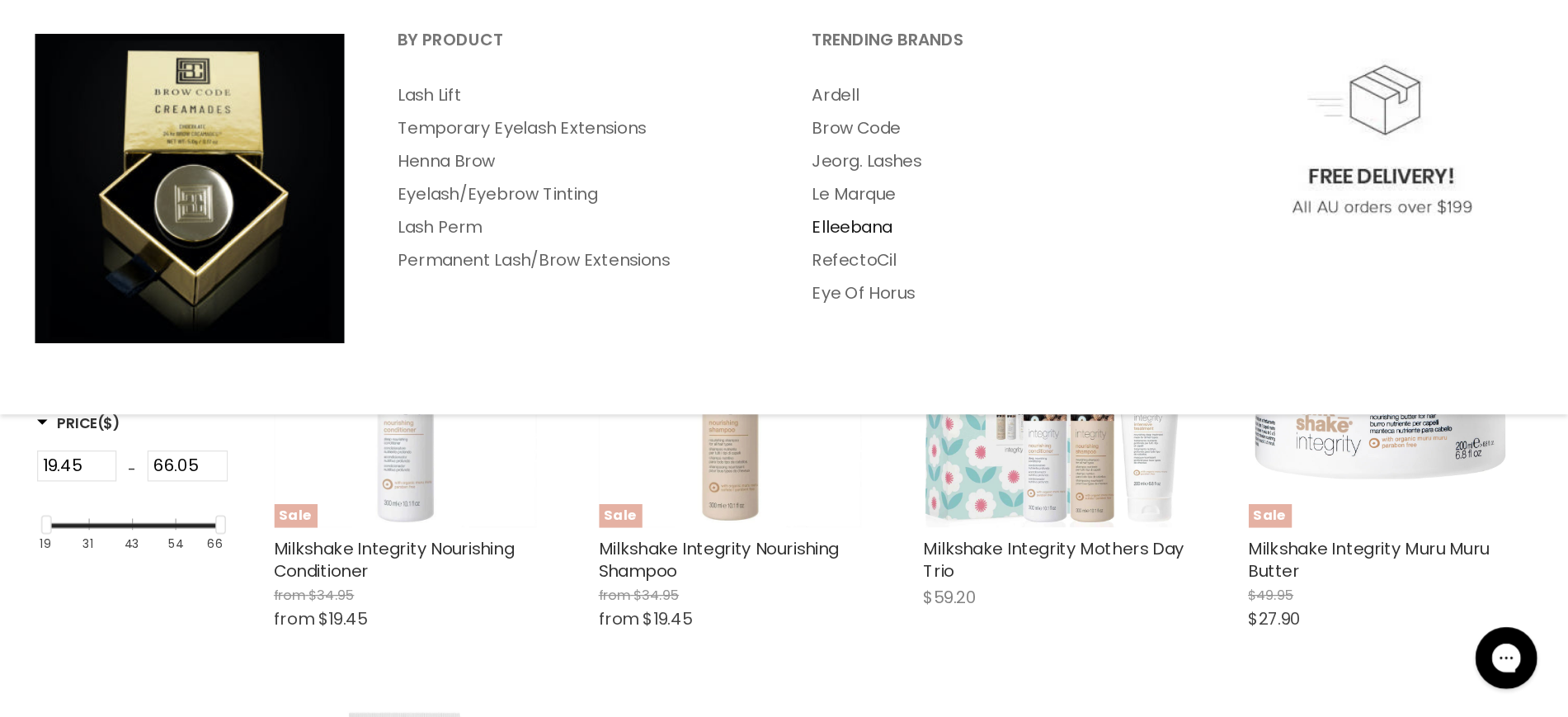scroll, scrollTop: 330, scrollLeft: 0, axis: vertical 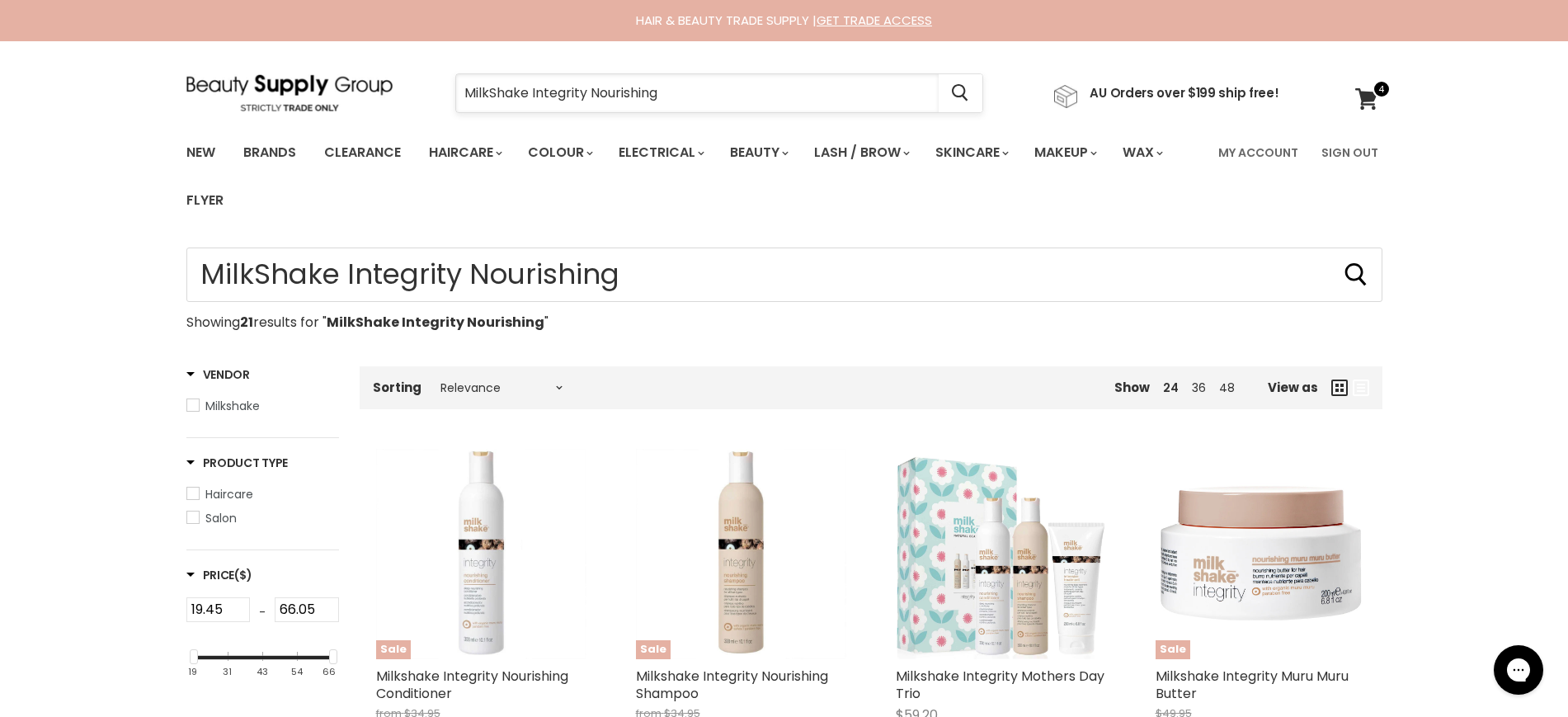 drag, startPoint x: 698, startPoint y: 92, endPoint x: 464, endPoint y: 94, distance: 234.00855 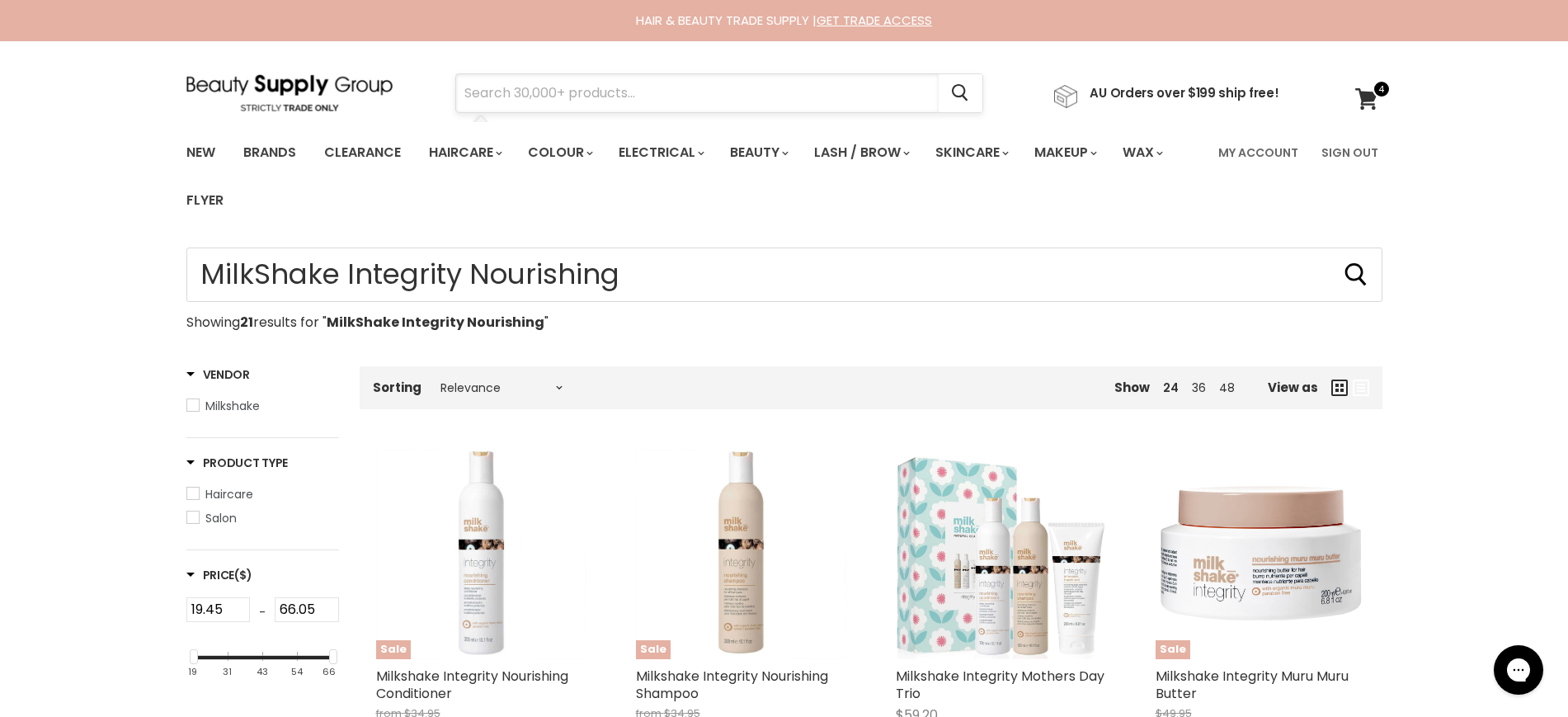 drag, startPoint x: 498, startPoint y: 71, endPoint x: 479, endPoint y: 99, distance: 33.83785 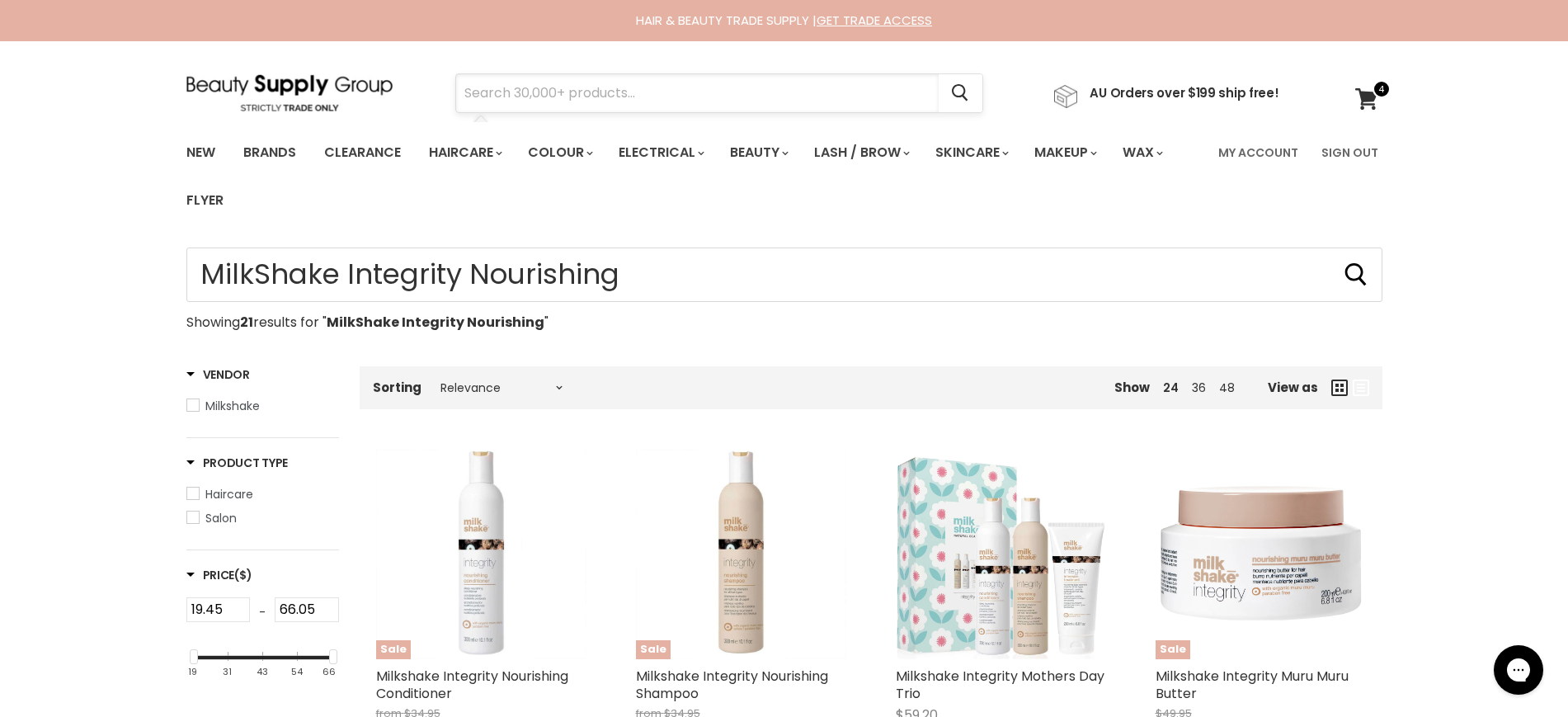 paste on "MilkShake Colour Care Maintainer" 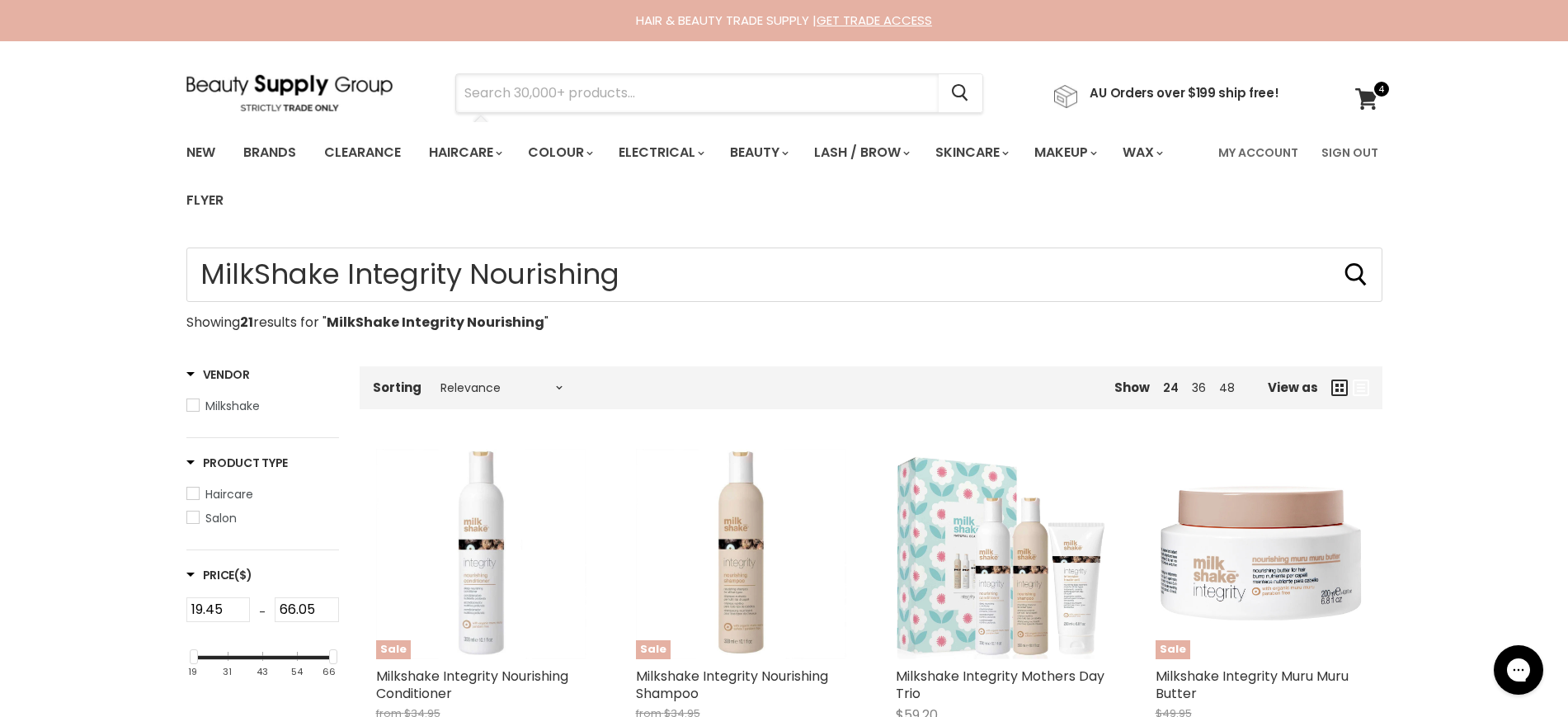 type on "MilkShake Colour Care Maintainer" 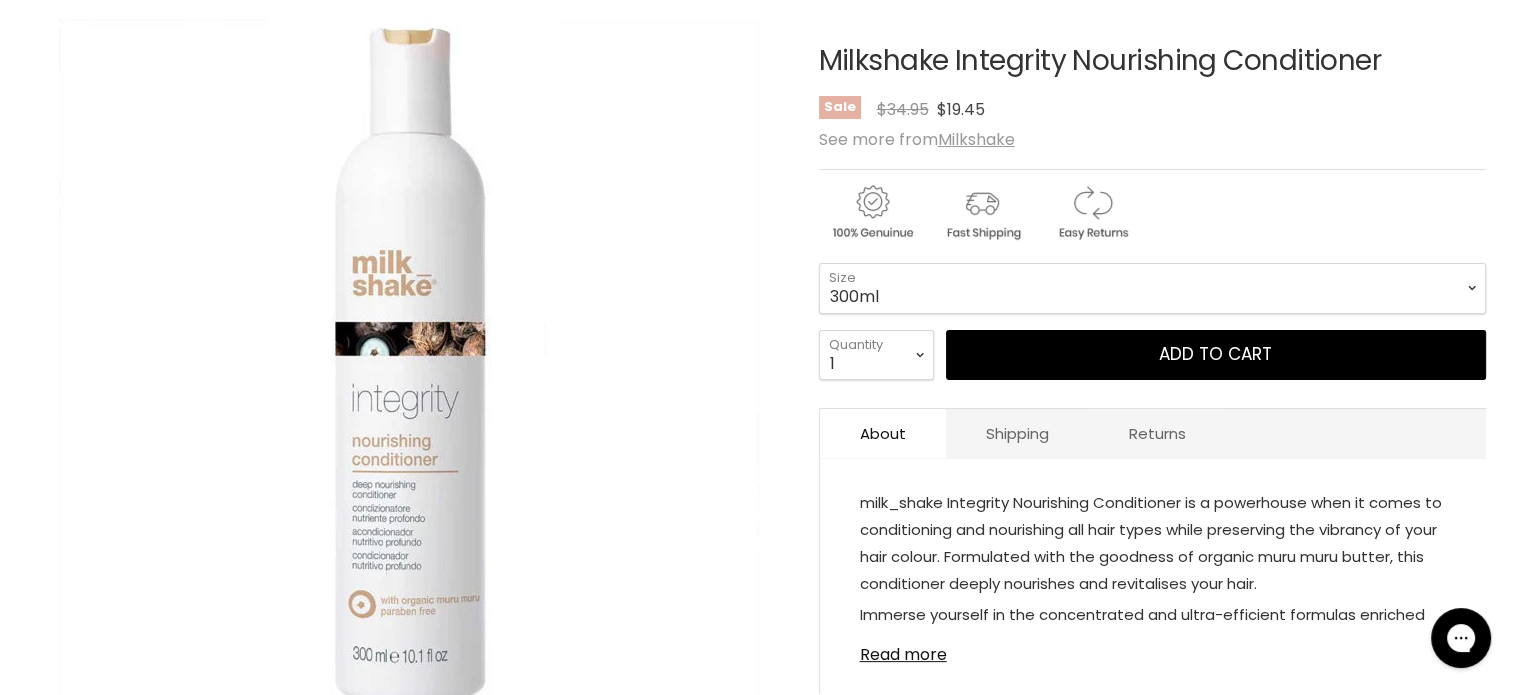 scroll, scrollTop: 300, scrollLeft: 0, axis: vertical 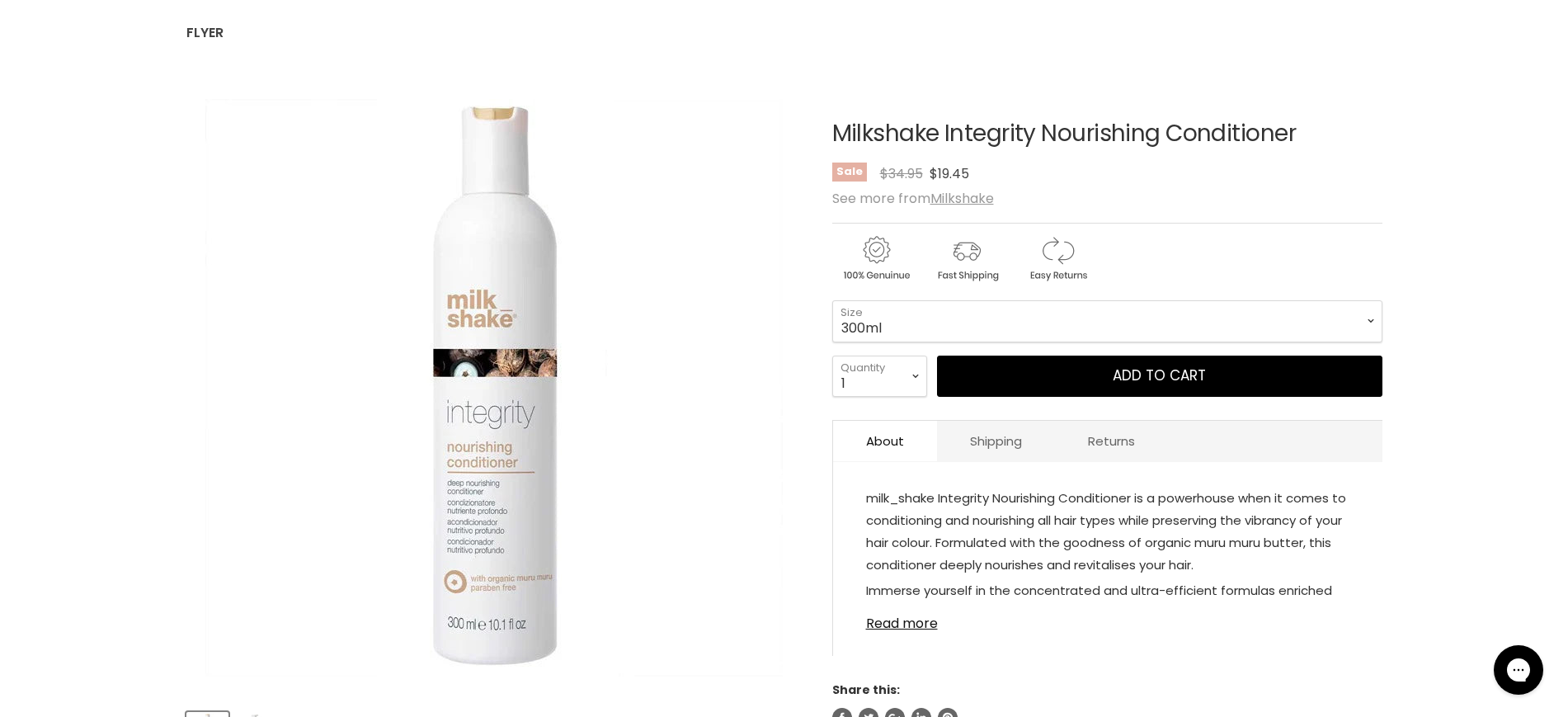 click on "Home
Milkshake Integrity Nourishing Conditioner
Click or scroll to zoom
Tap or pinch to zoom" at bounding box center (784, 730) 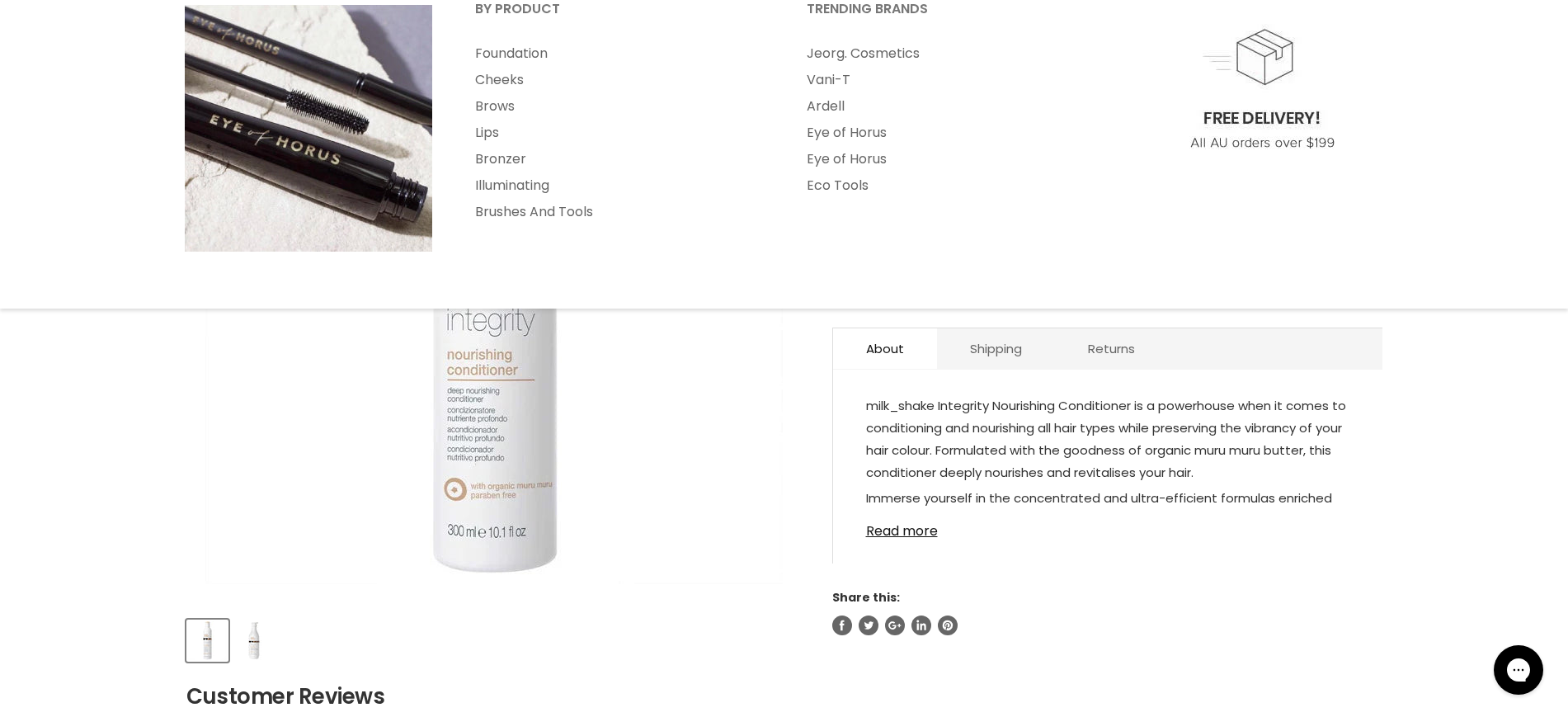 scroll, scrollTop: 271, scrollLeft: 0, axis: vertical 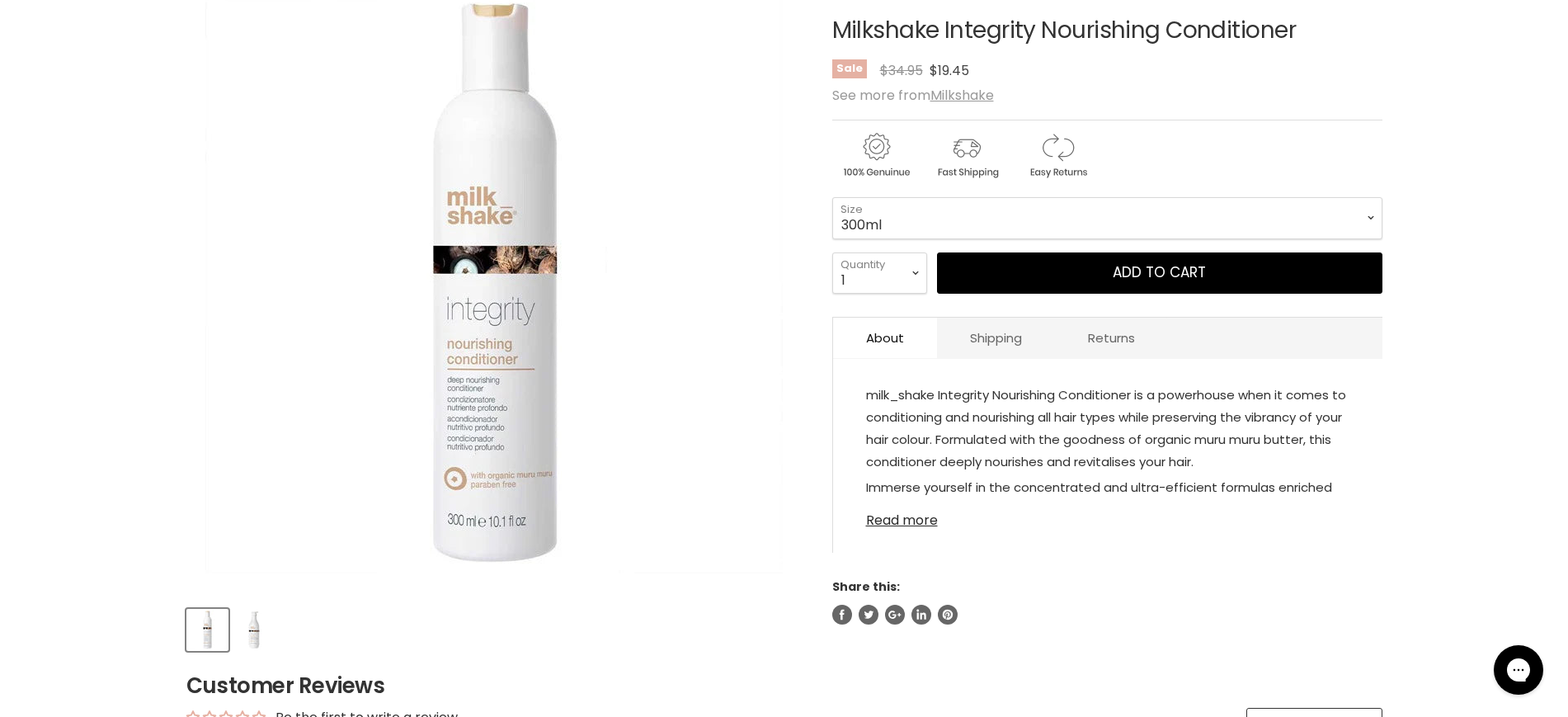 click on "Read more" at bounding box center [1108, 516] 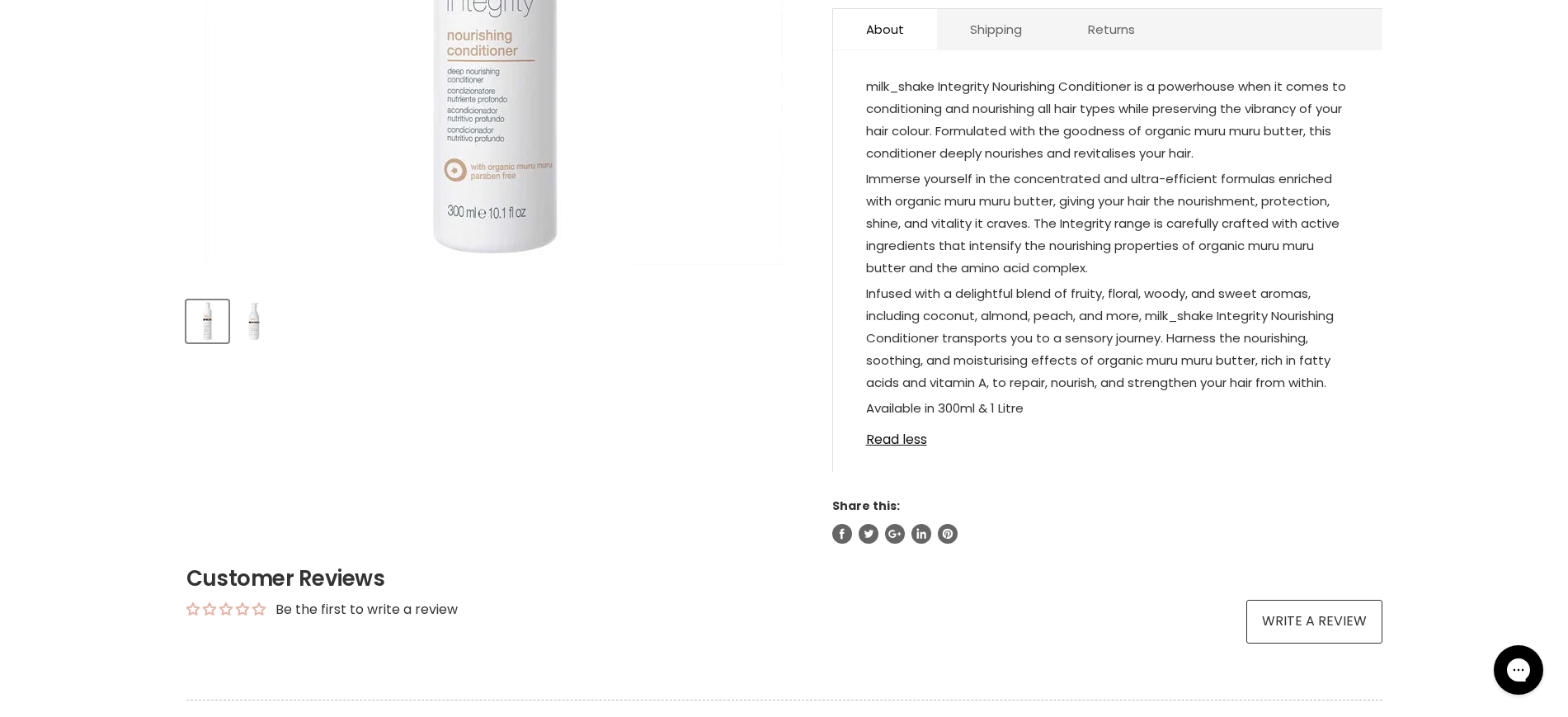 scroll, scrollTop: 580, scrollLeft: 0, axis: vertical 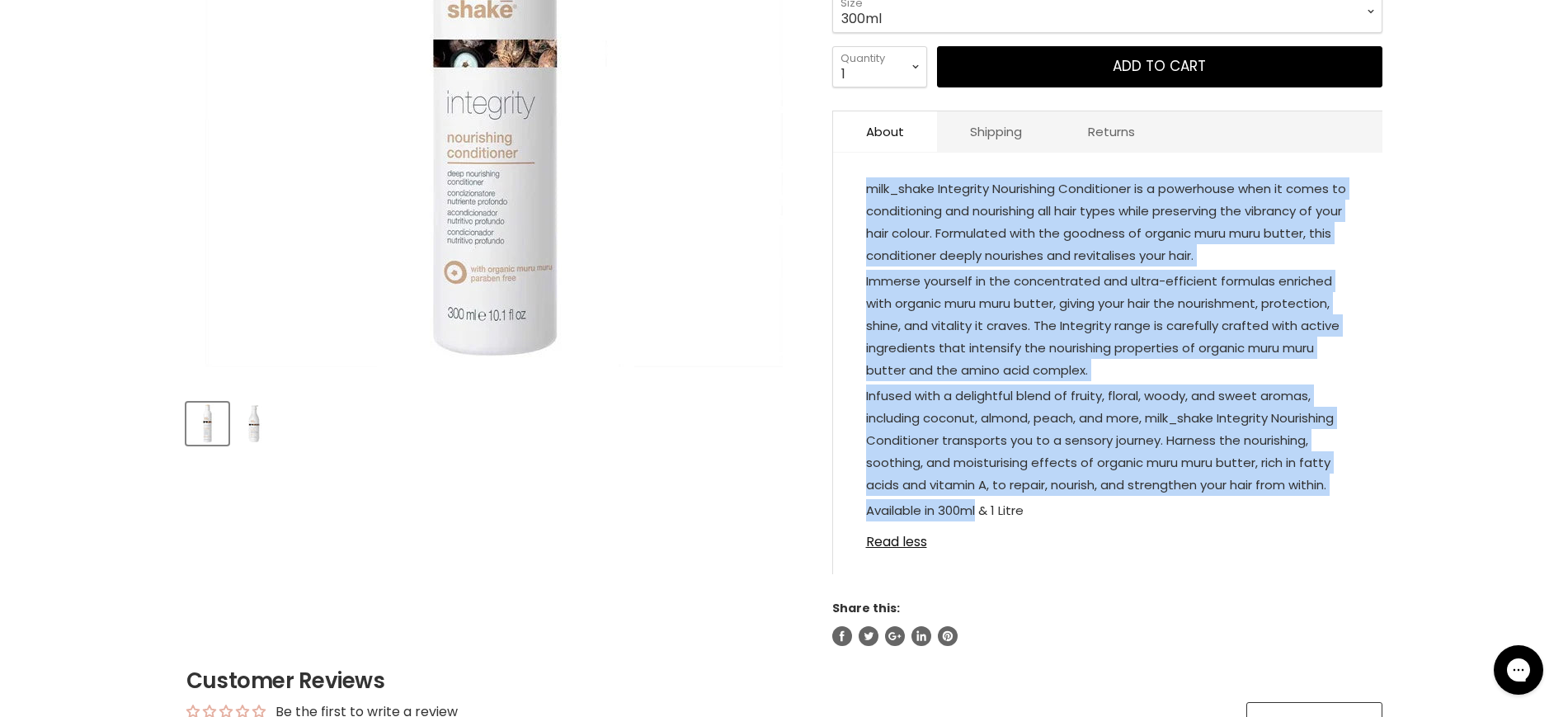 drag, startPoint x: 980, startPoint y: 401, endPoint x: 846, endPoint y: 170, distance: 267.05243 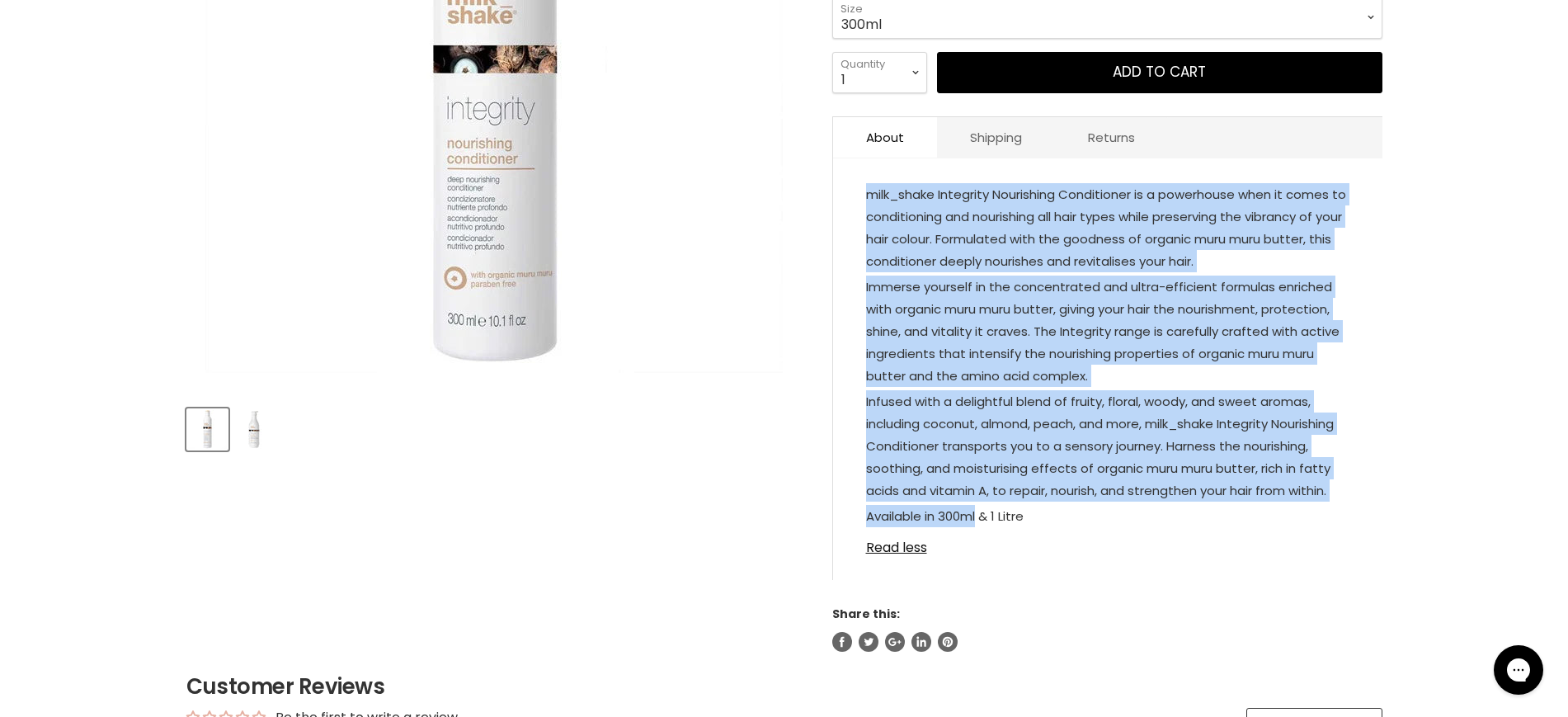 scroll, scrollTop: 0, scrollLeft: 0, axis: both 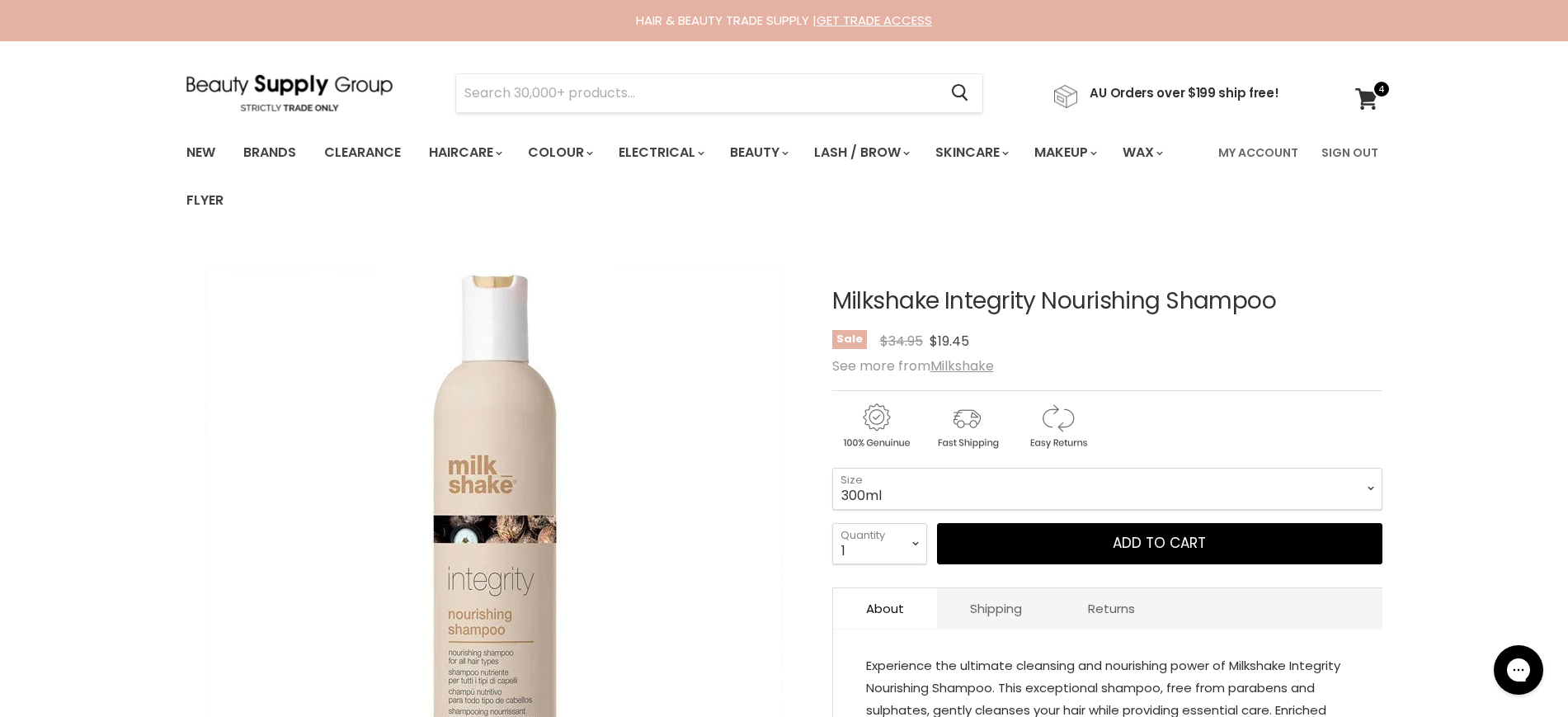 click at bounding box center (494, 555) 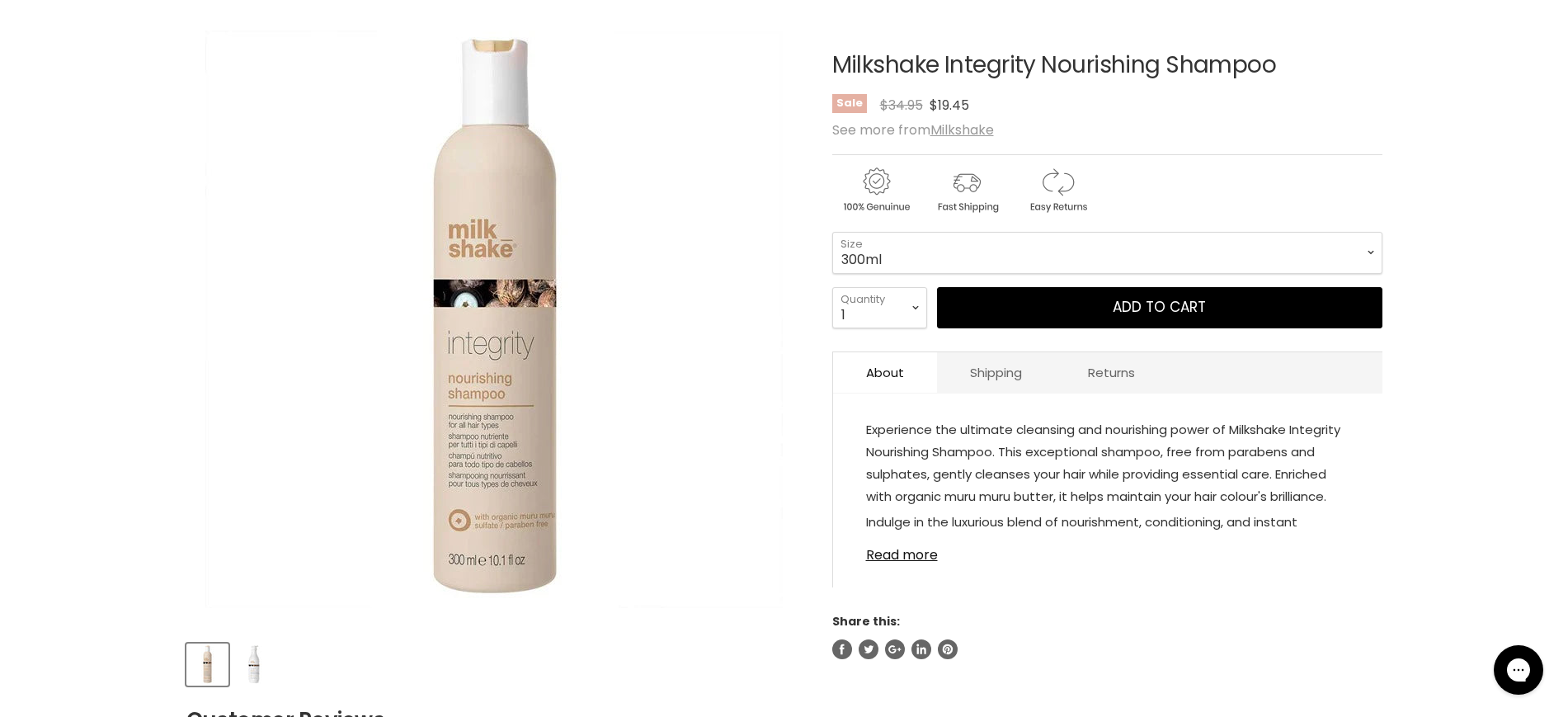 scroll, scrollTop: 206, scrollLeft: 0, axis: vertical 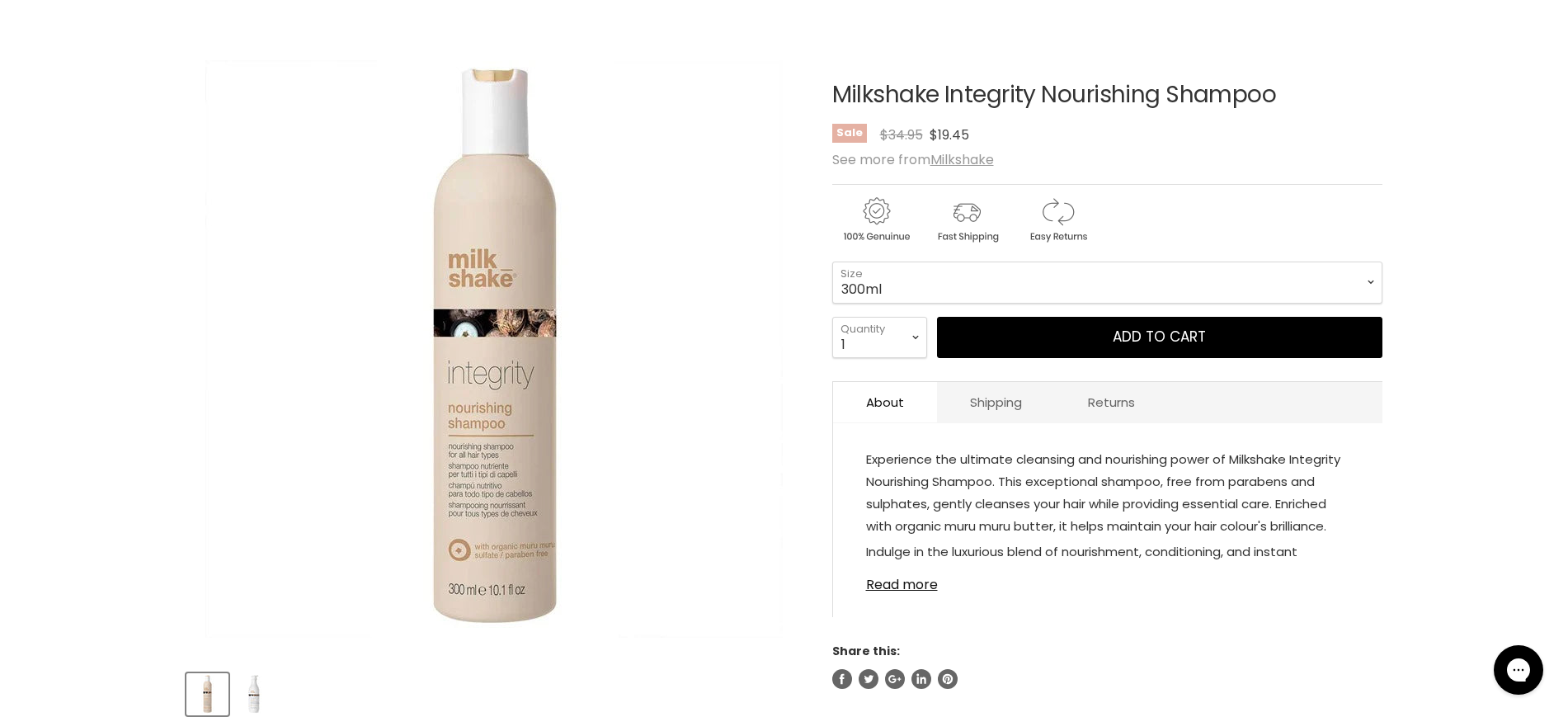 click on "Home
Milkshake Integrity Nourishing Shampoo
Click or scroll to zoom
Tap or pinch to zoom" at bounding box center [784, 691] 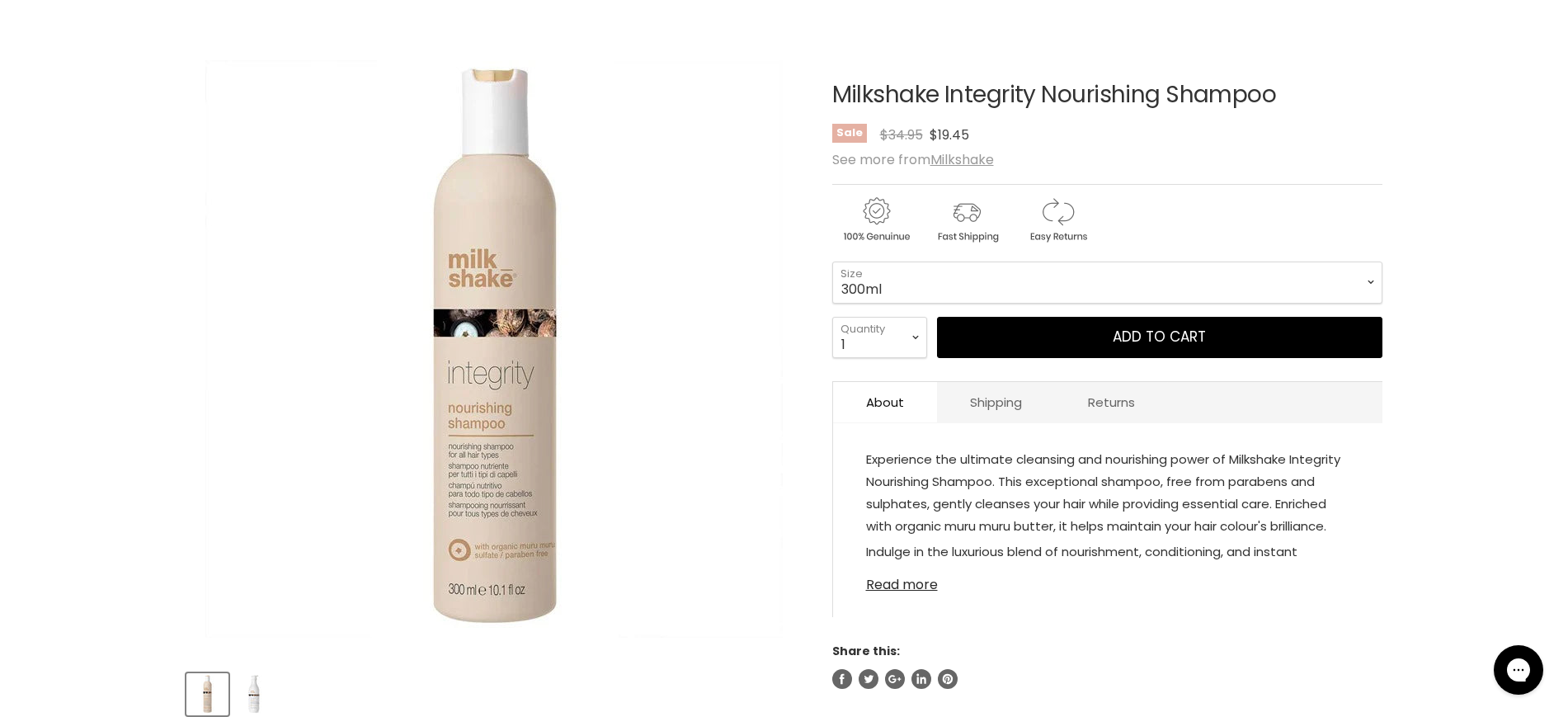 click on "Read more" at bounding box center [1108, 580] 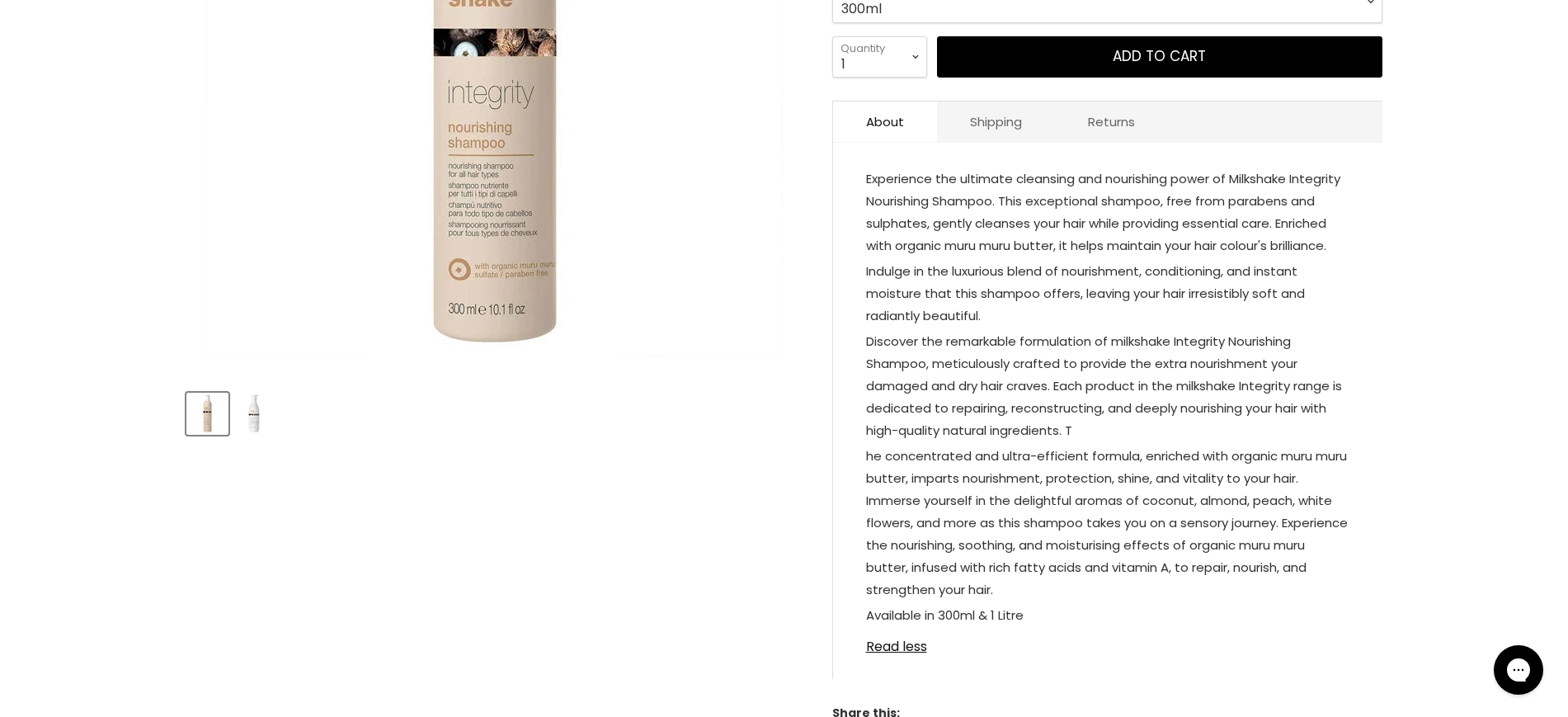scroll, scrollTop: 722, scrollLeft: 0, axis: vertical 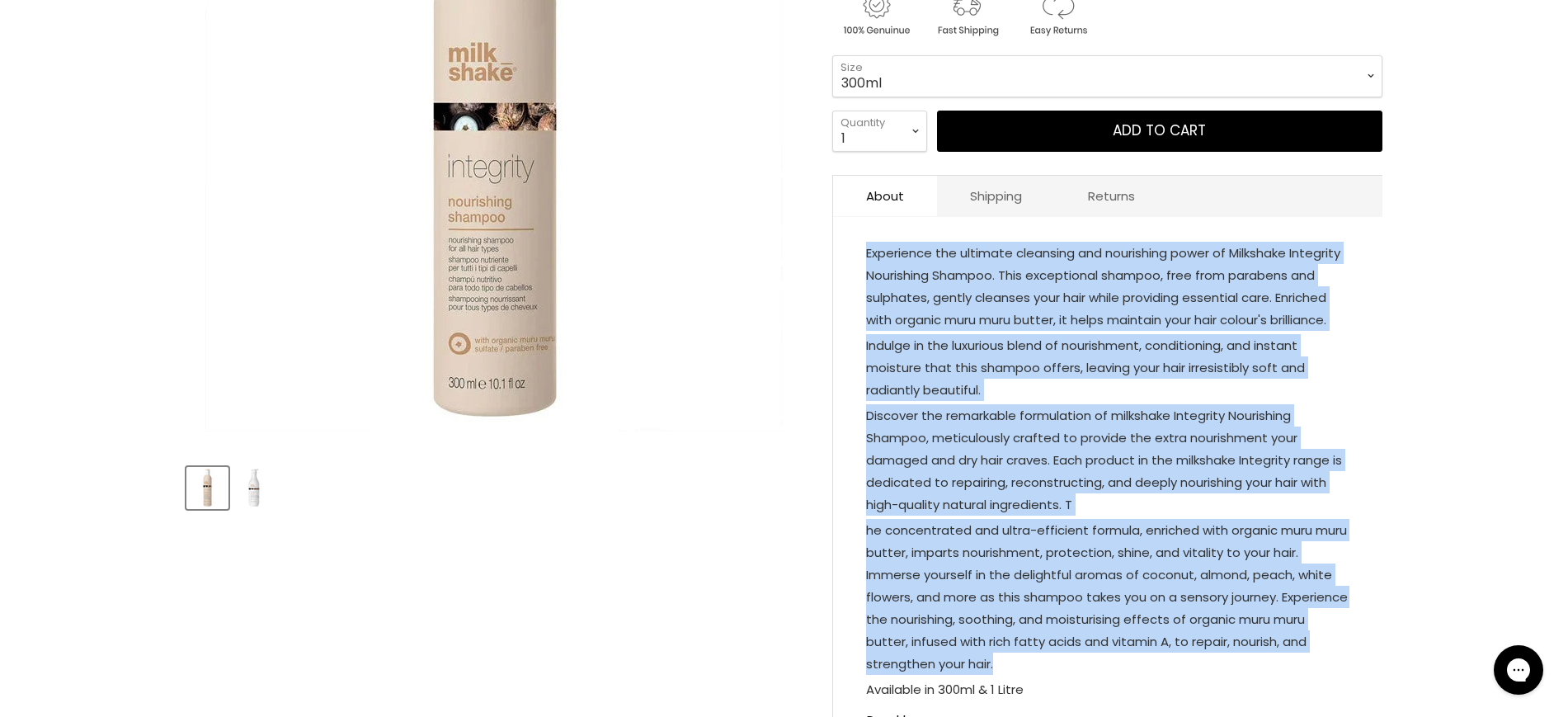 drag, startPoint x: 1005, startPoint y: 356, endPoint x: 869, endPoint y: 255, distance: 169.40189 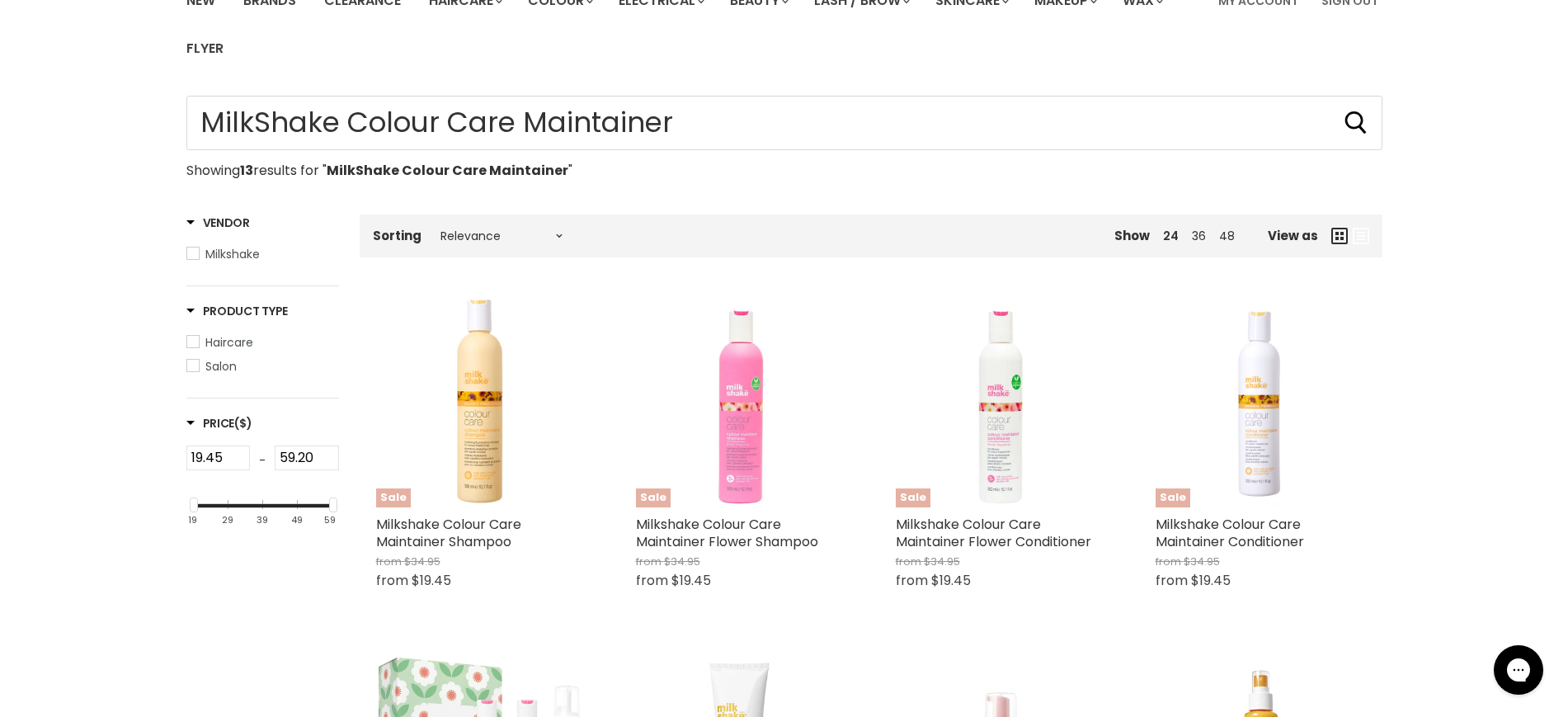 scroll, scrollTop: 206, scrollLeft: 0, axis: vertical 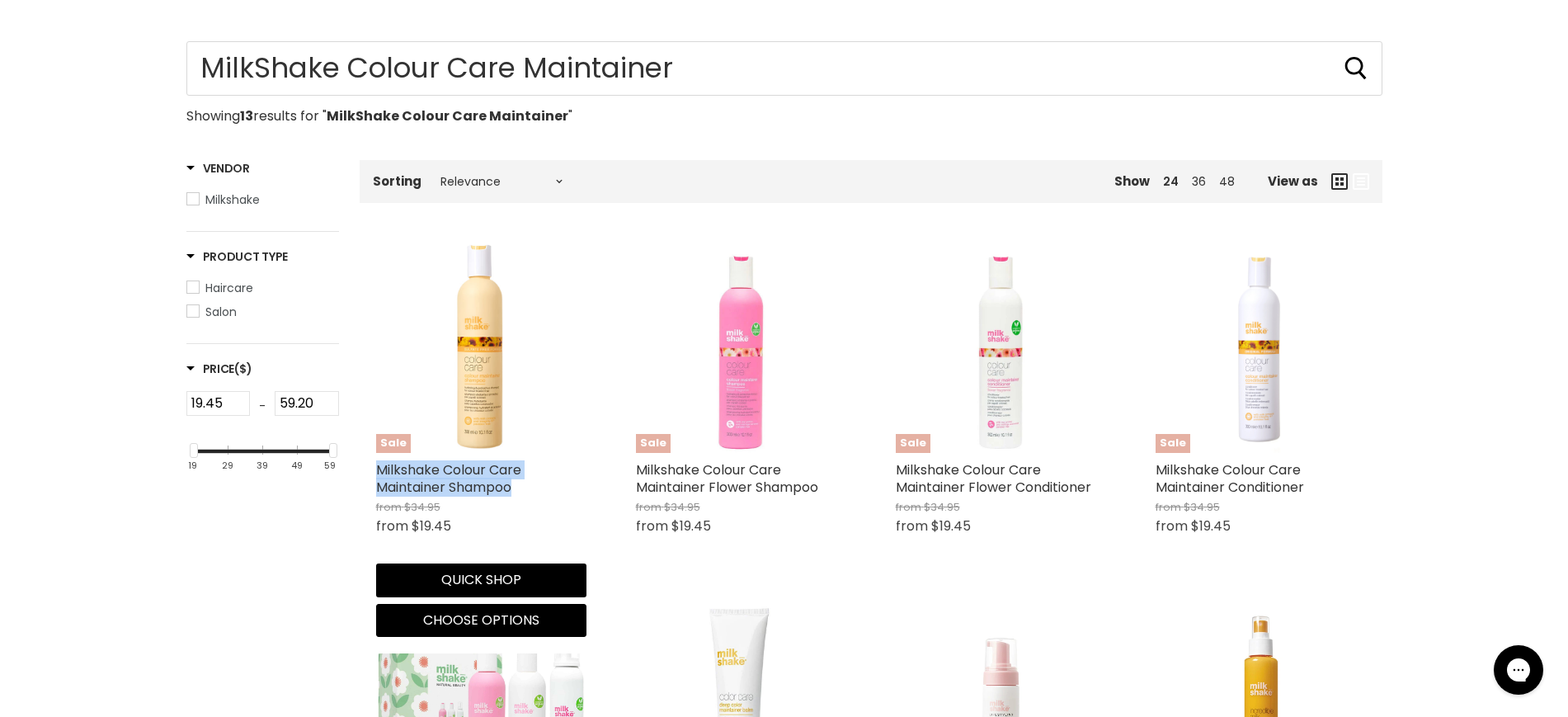 drag, startPoint x: 369, startPoint y: 460, endPoint x: 530, endPoint y: 488, distance: 163.41665 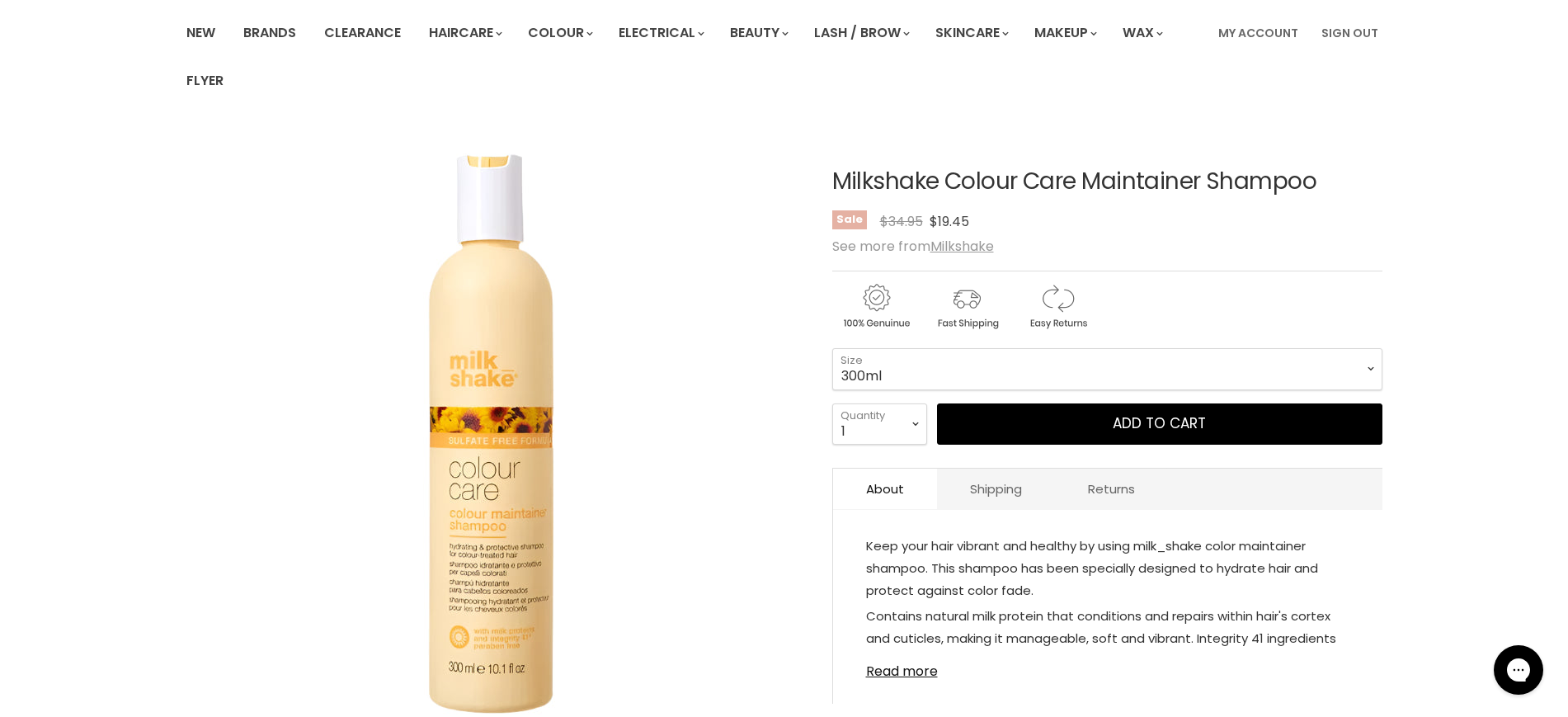 scroll, scrollTop: 206, scrollLeft: 0, axis: vertical 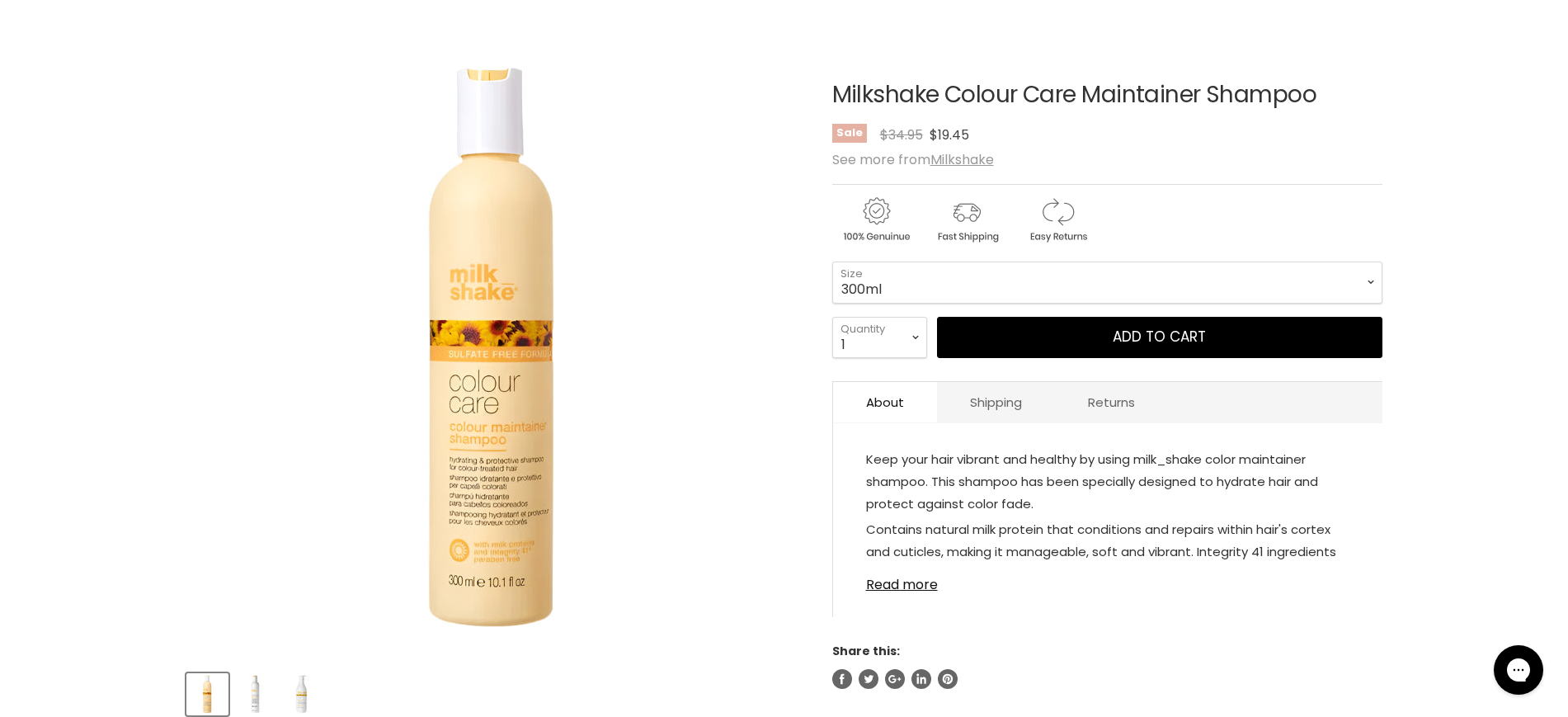 click on "Milkshake Colour Care Maintainer Shampoo
No reviews
Sale
Original Price
$34.95
Current Price
$19.45
See more from  Milkshake
300ml -
1 Litre -" at bounding box center [1107, 365] 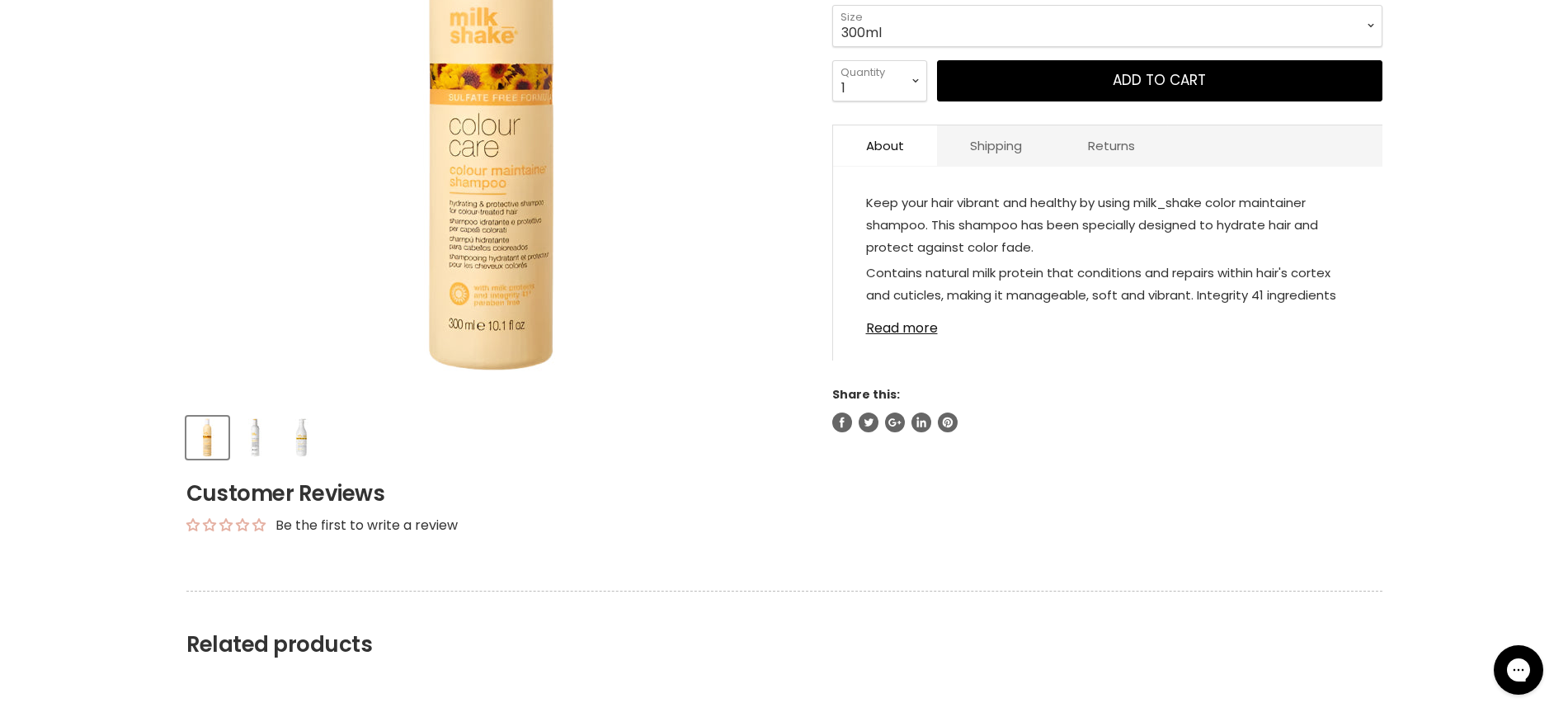 scroll, scrollTop: 516, scrollLeft: 0, axis: vertical 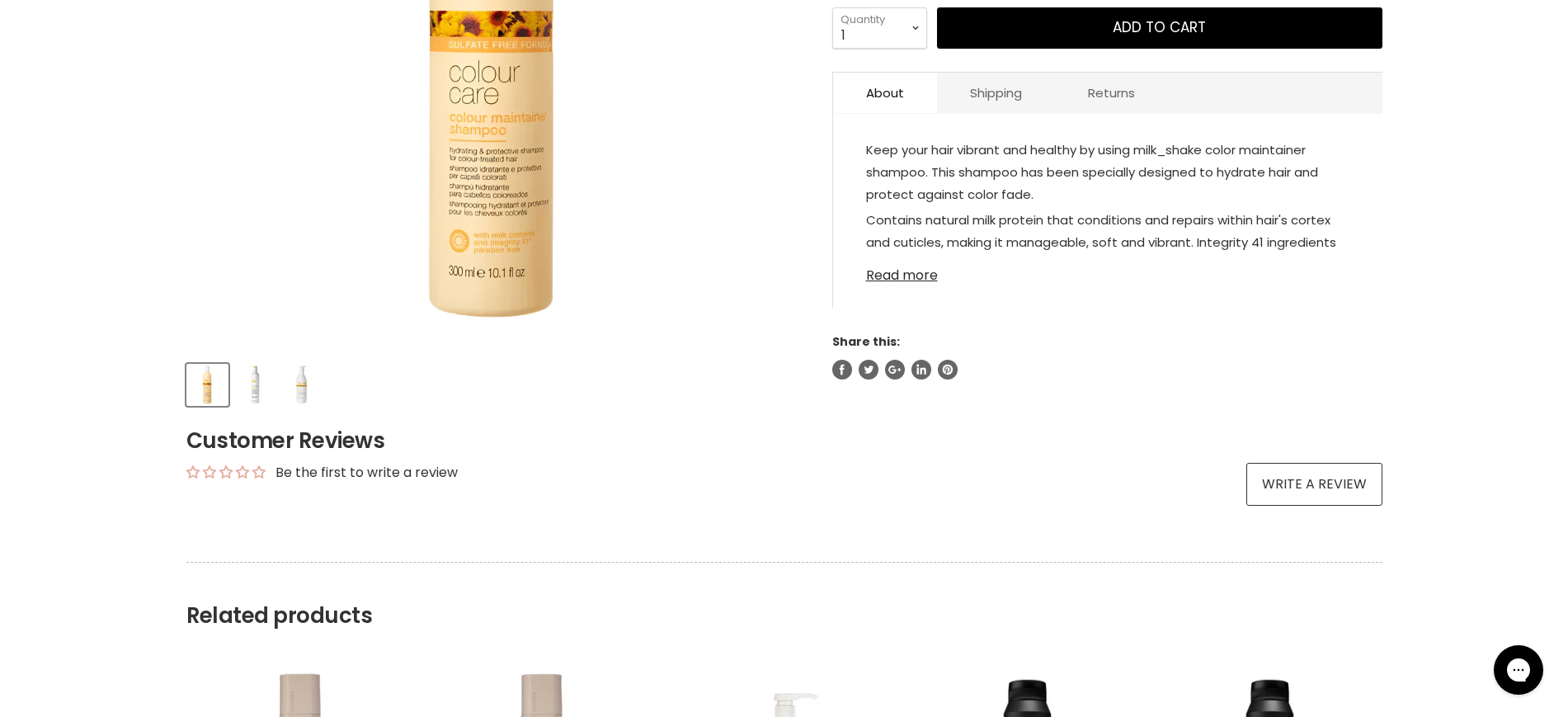 click on "Read more" at bounding box center (1108, 271) 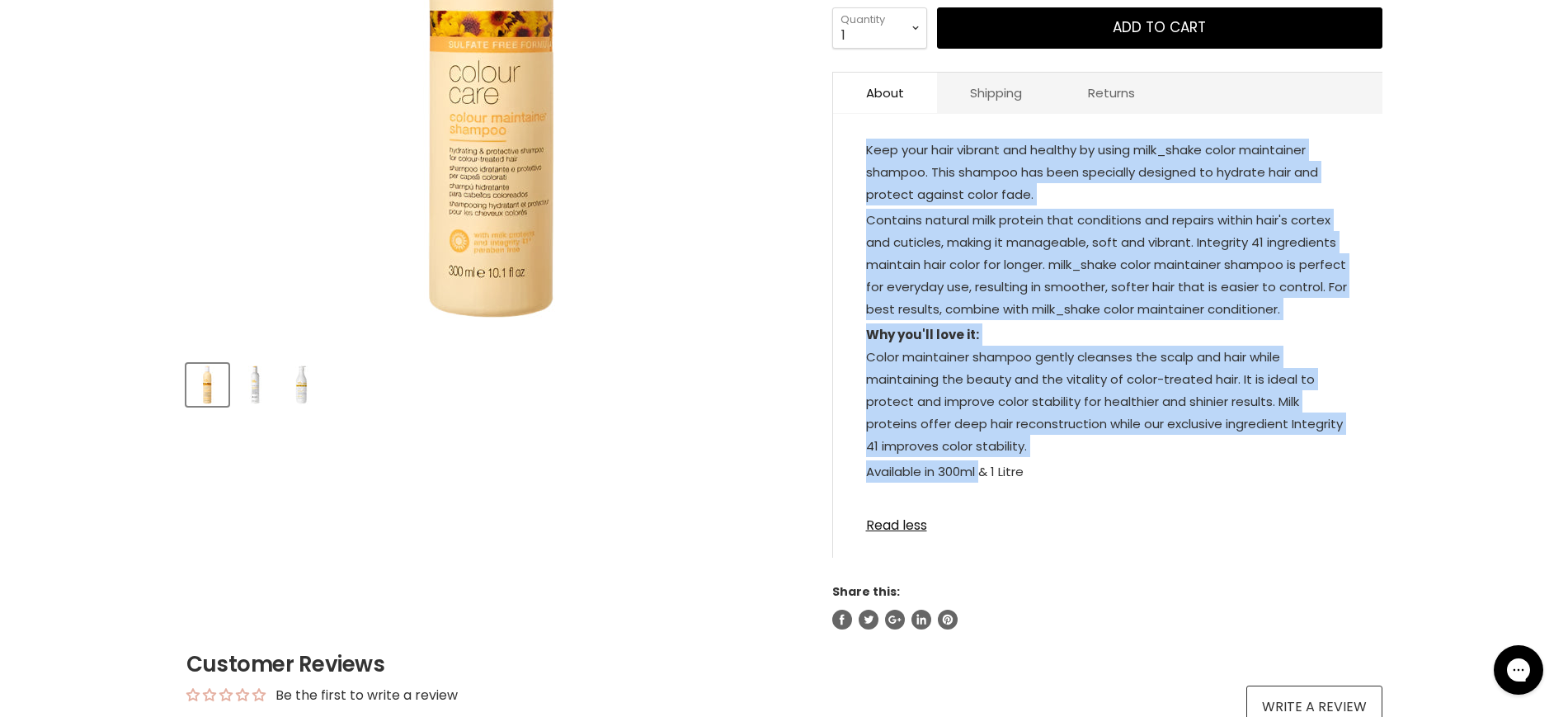 drag, startPoint x: 981, startPoint y: 491, endPoint x: 861, endPoint y: 158, distance: 353.96186 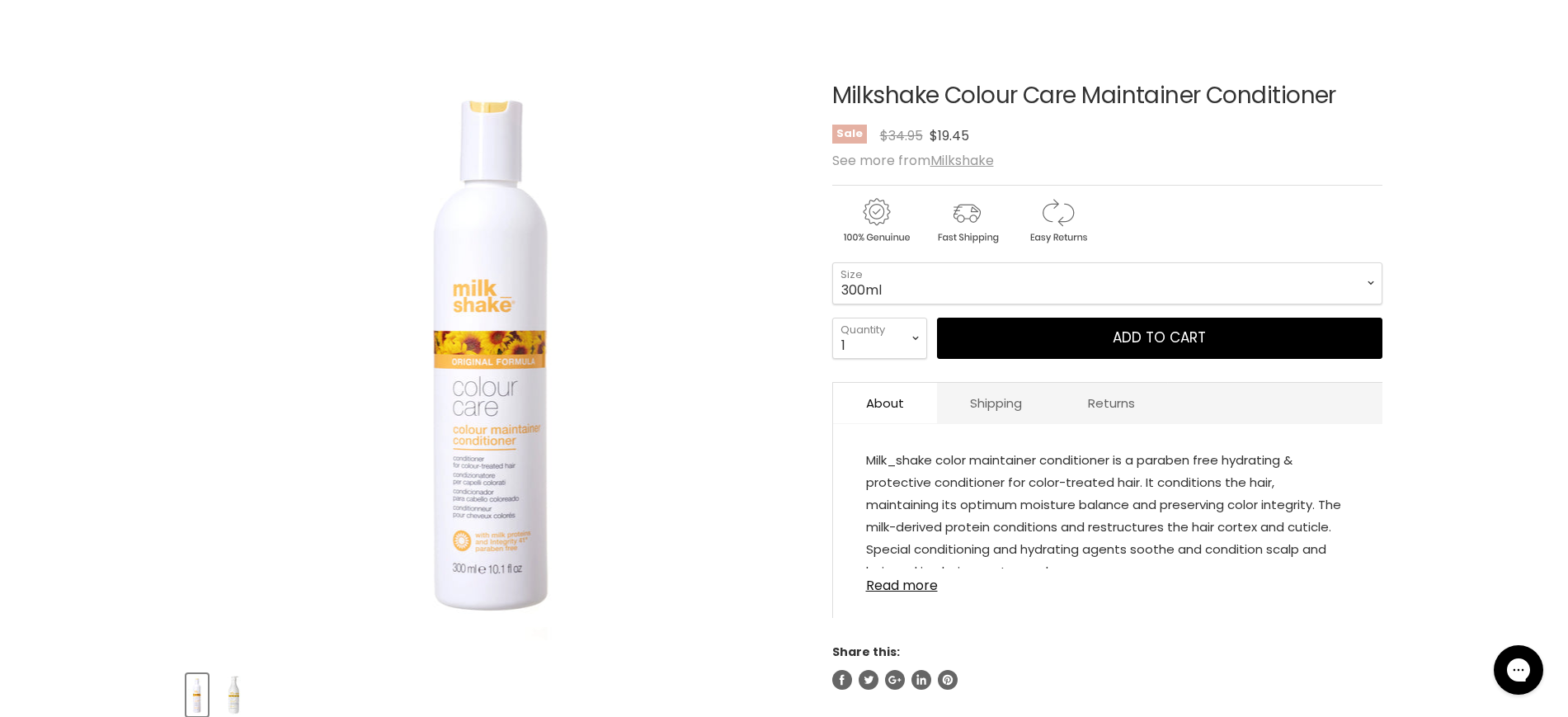 scroll, scrollTop: 206, scrollLeft: 0, axis: vertical 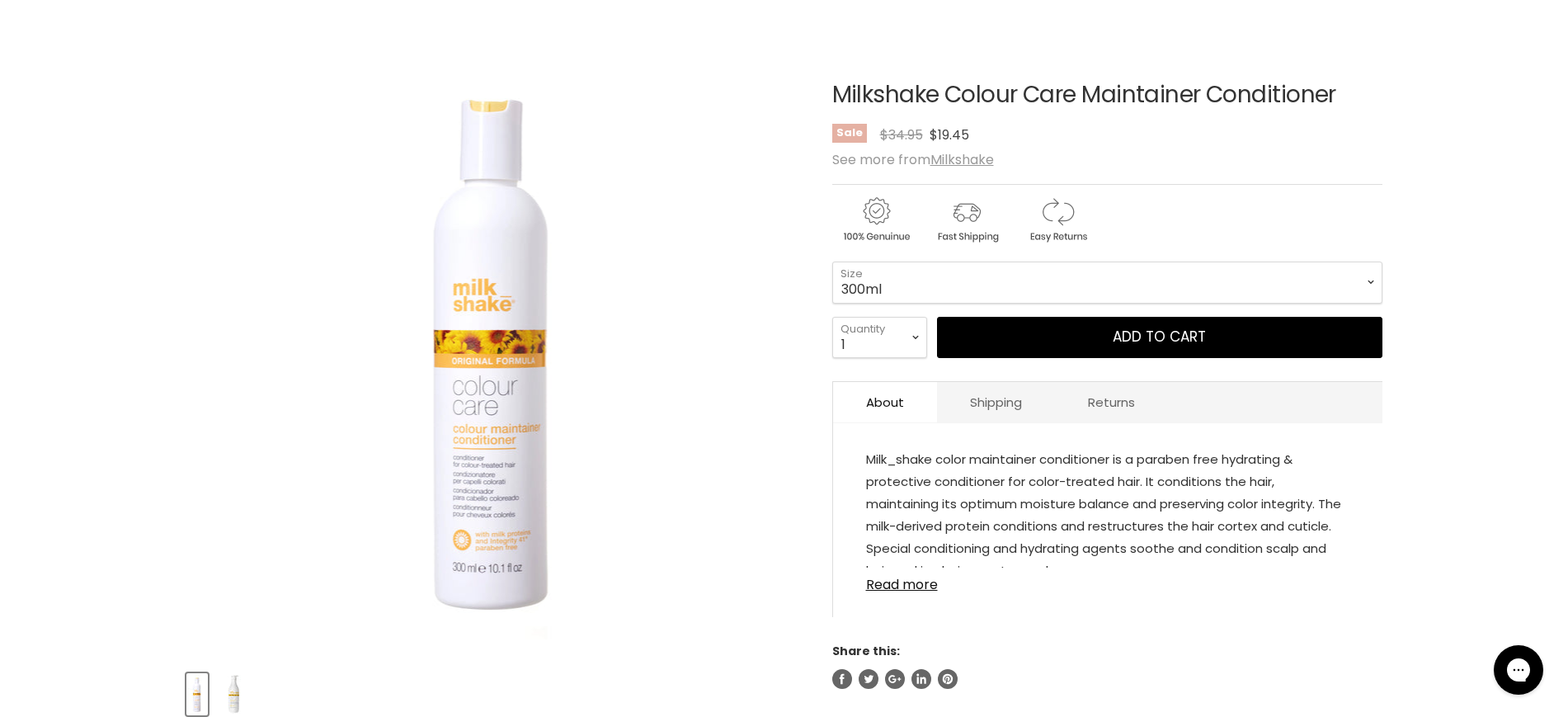 click on "Home
Milkshake Colour Care Maintainer Conditioner
Click or scroll to zoom
Tap or pinch to zoom" at bounding box center [784, 679] 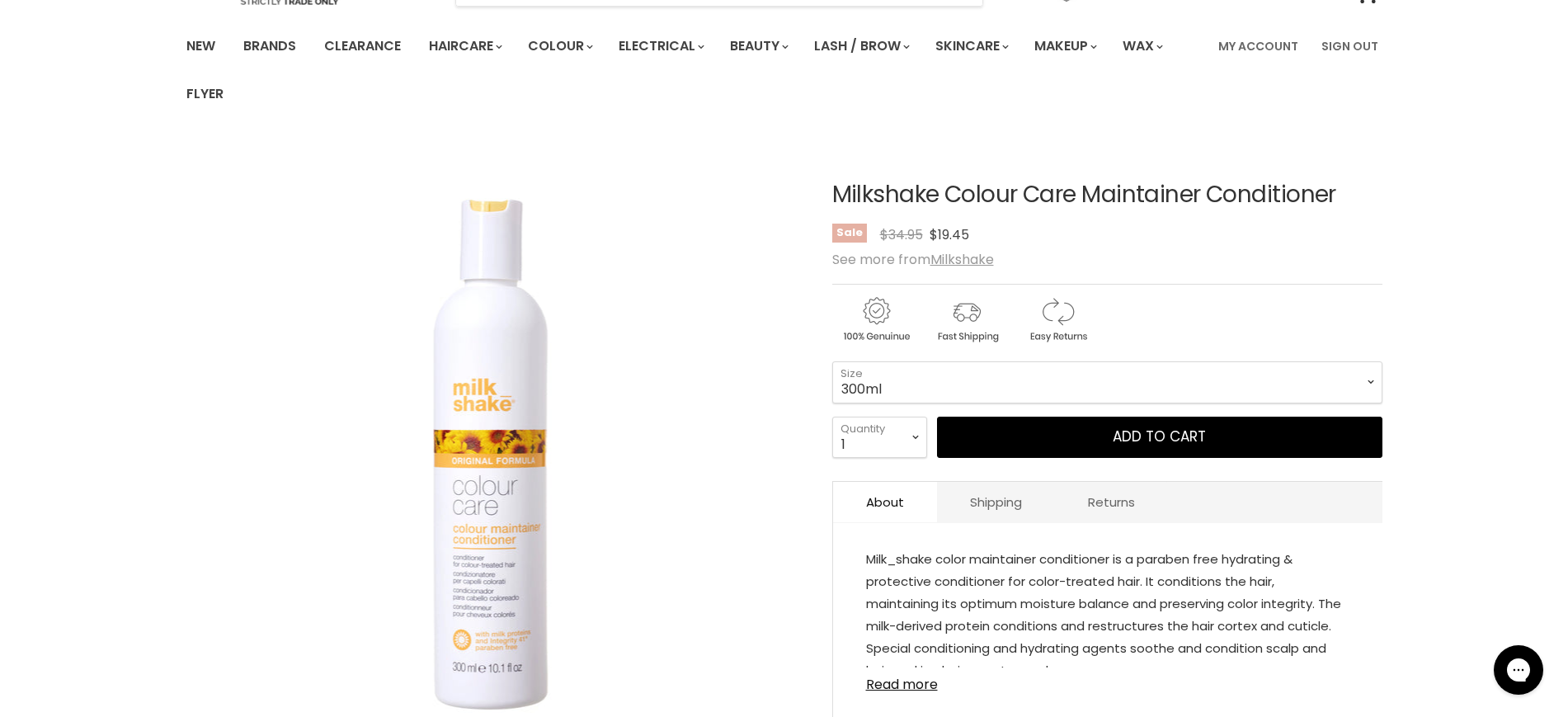 scroll, scrollTop: 103, scrollLeft: 0, axis: vertical 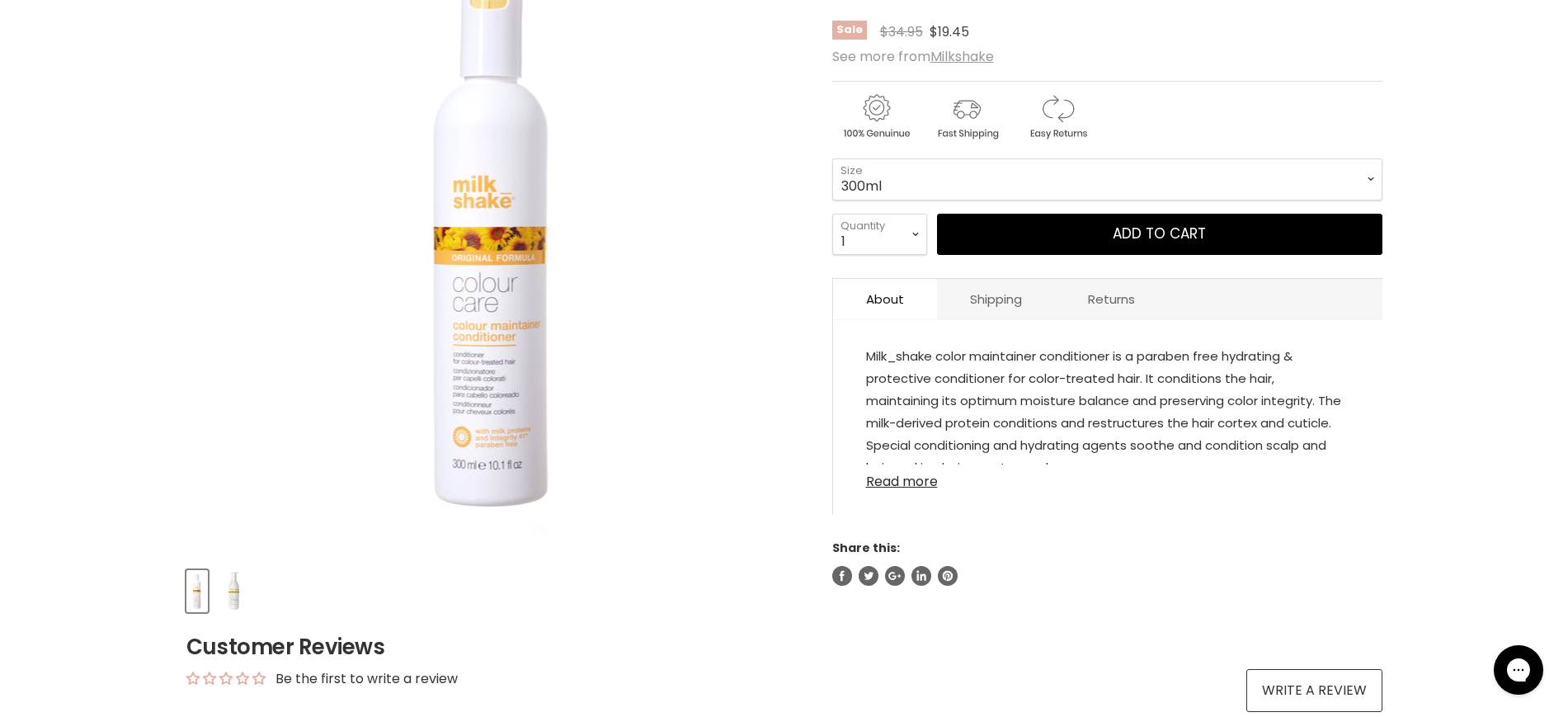 click on "Read more" at bounding box center (1108, 477) 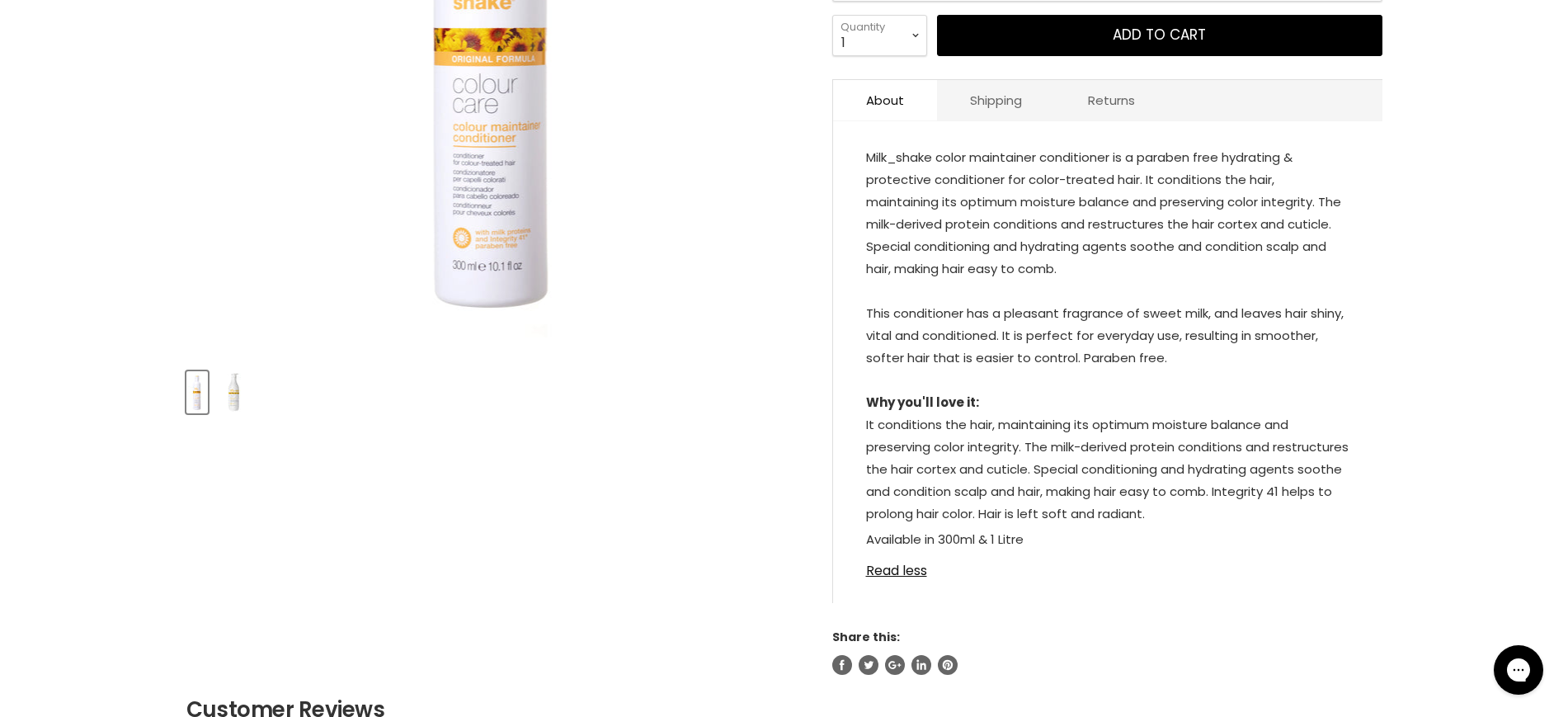 scroll, scrollTop: 516, scrollLeft: 0, axis: vertical 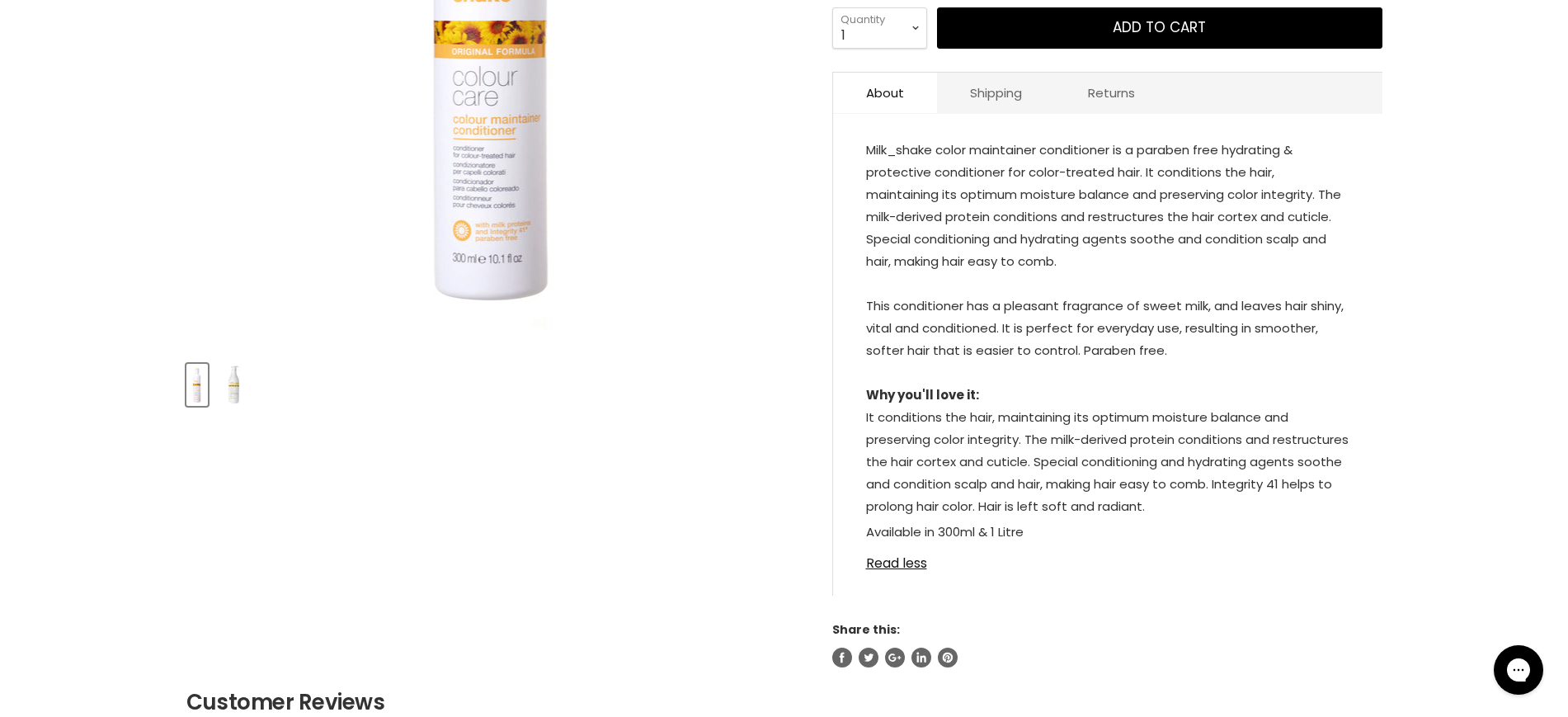 click on "Milk_shake color maintainer conditioner is a paraben free hydrating & protective conditioner for color-treated hair. It conditions the hair, maintaining its optimum moisture balance and preserving color integrity. The milk-derived protein conditions and restructures the hair cortex and cuticle. Special conditioning and hydrating agents soothe and condition scalp and hair, making hair easy to comb.   This conditioner has a pleasant fragrance of sweet milk, and leaves hair shiny, vital and conditioned. It is perfect for everyday use, resulting in smoother, softer hair that is easier to control. Paraben free.   Why you'll love it: It conditions the hair, maintaining its optimum moisture balance and preserving color integrity. The milk-derived protein conditions and restructures the hair cortex and cuticle. Special conditioning and hydrating agents soothe and condition scalp and hair, making hair easy to comb. Integrity 41 helps to prolong hair color. Hair is left soft and radiant." at bounding box center (1108, 329) 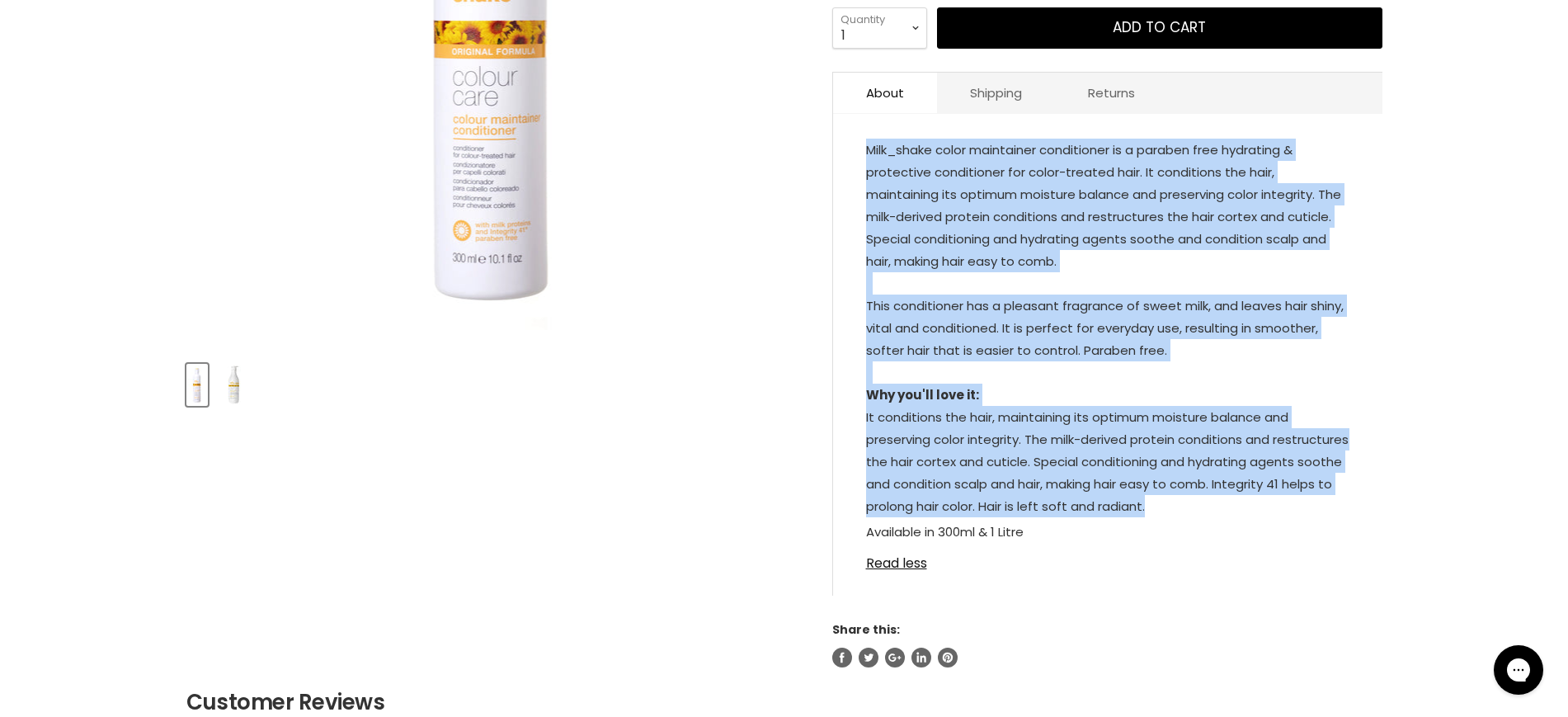 drag, startPoint x: 1285, startPoint y: 506, endPoint x: 855, endPoint y: 154, distance: 555.70136 